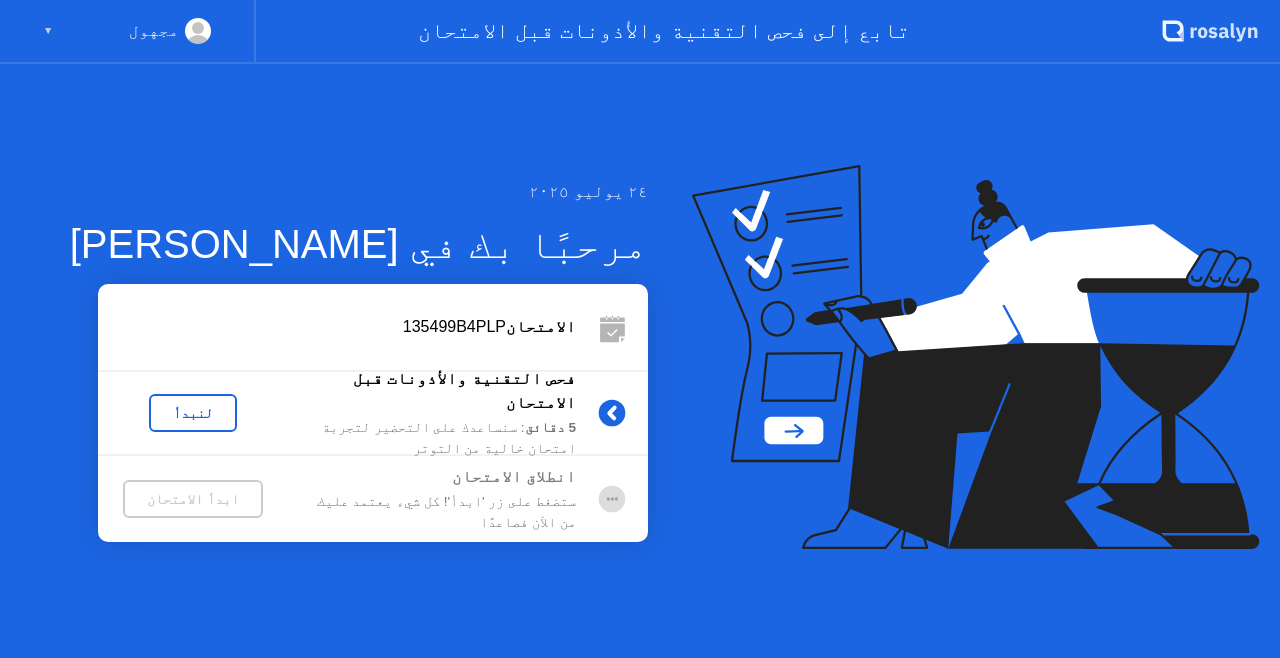 scroll, scrollTop: 0, scrollLeft: 0, axis: both 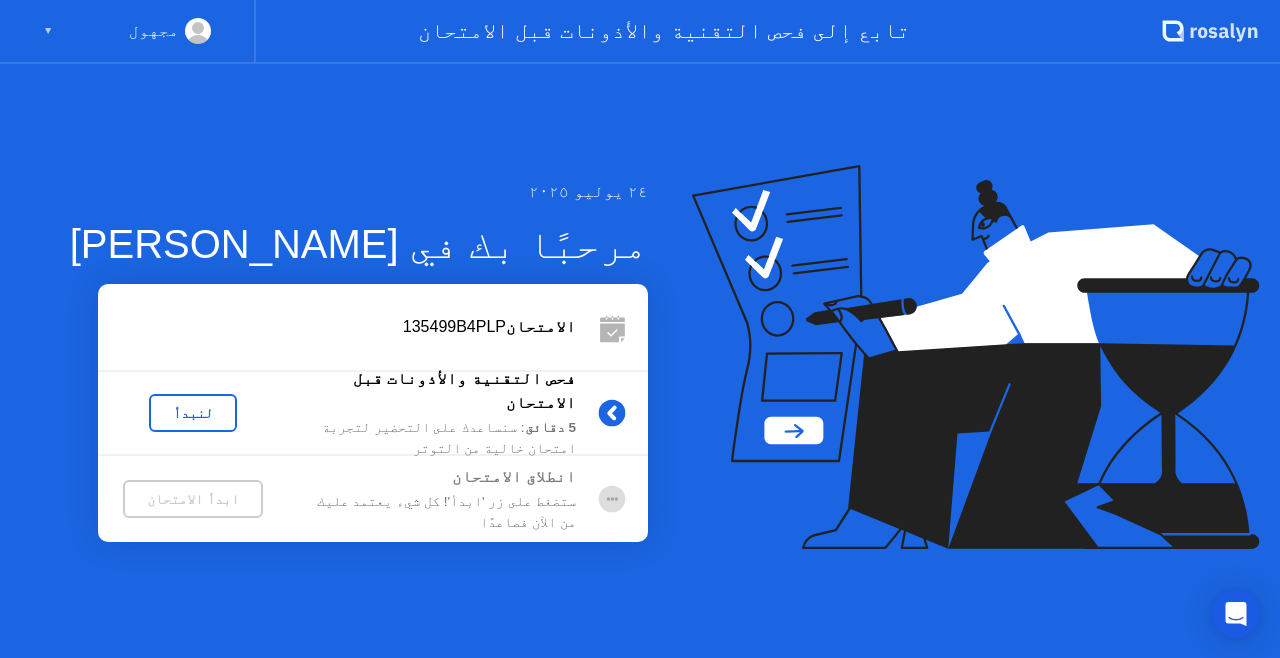 click on "لنبدأ" 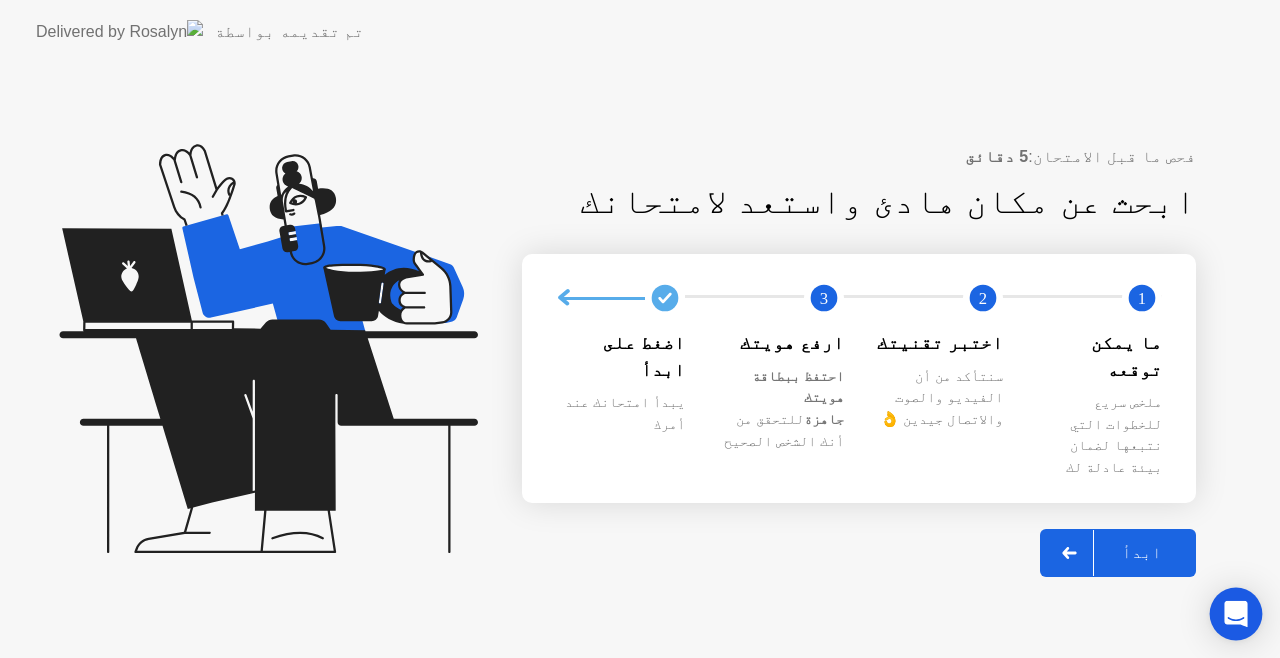 click 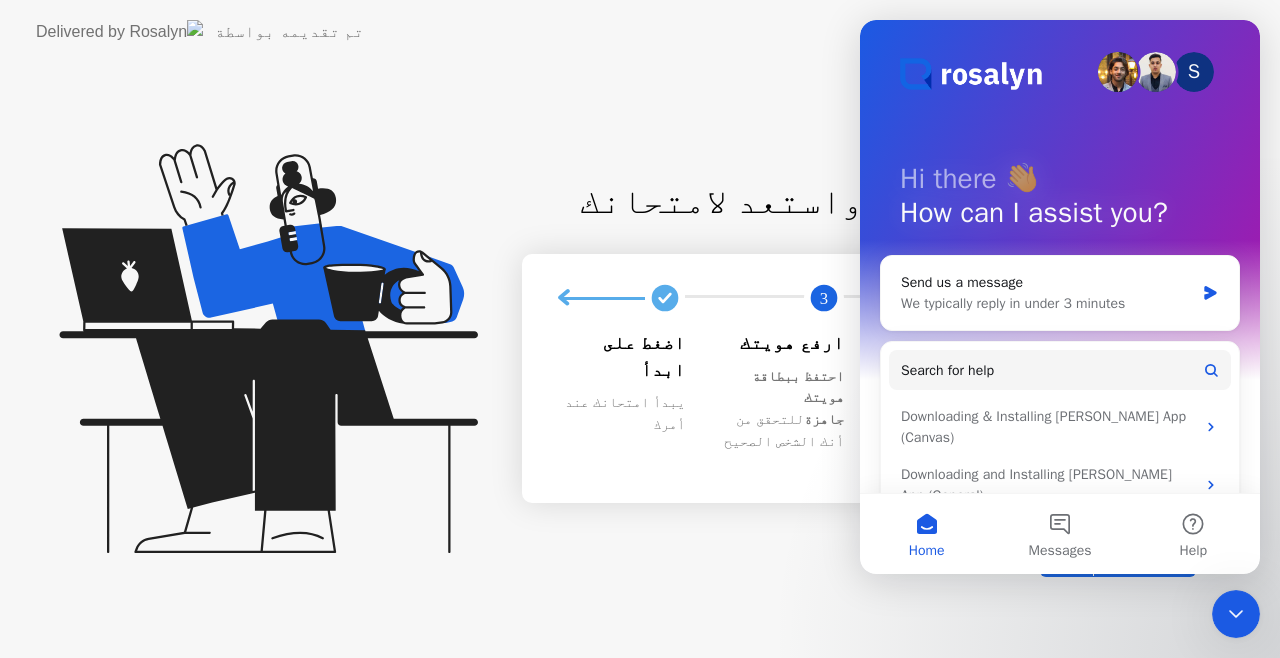 scroll, scrollTop: 0, scrollLeft: 0, axis: both 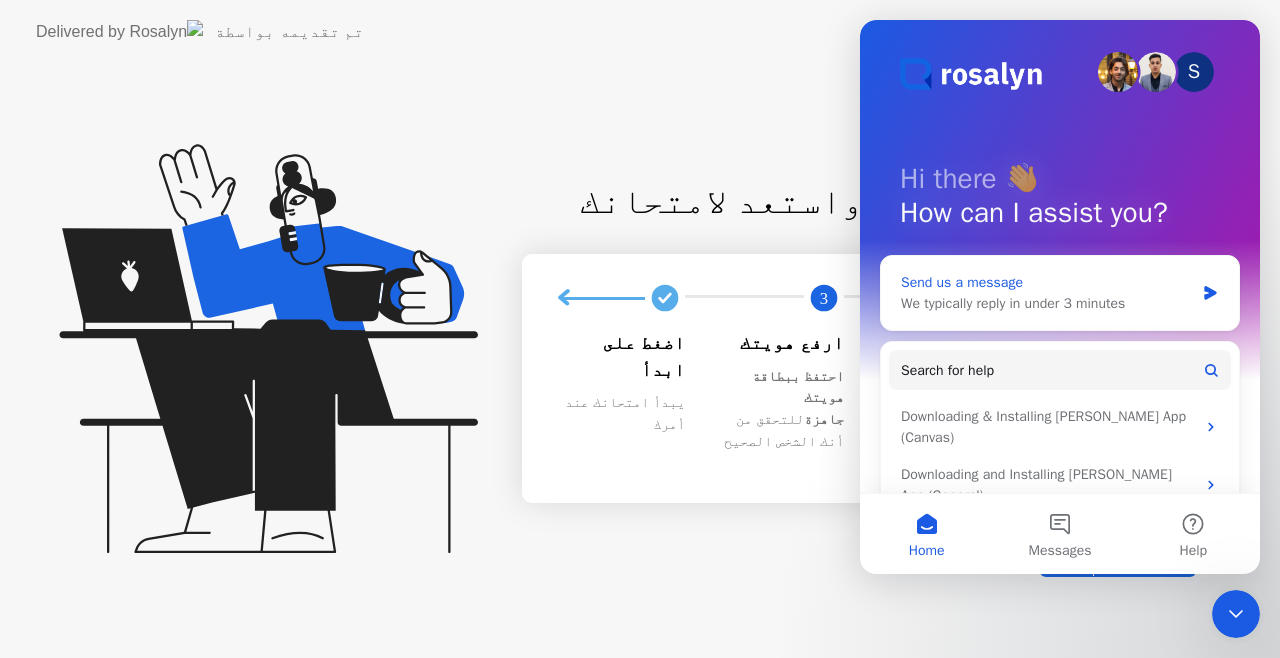 click on "We typically reply in under 3 minutes" at bounding box center [1047, 303] 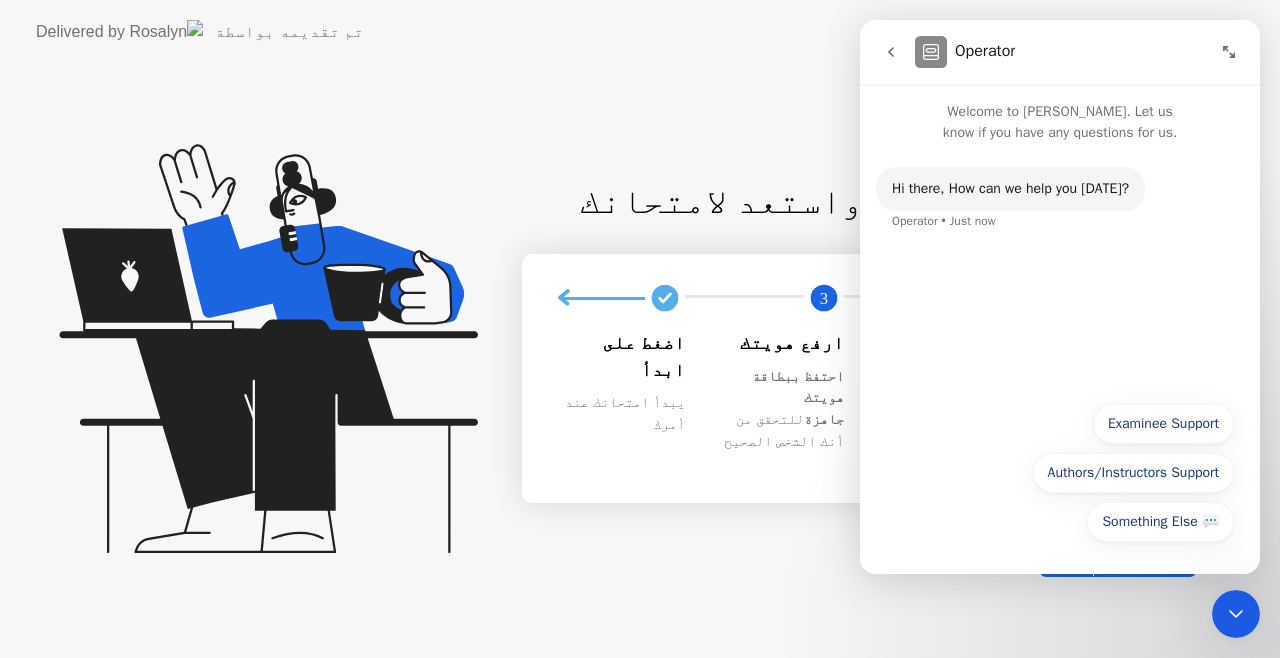 click on "Something Else 💬 Examinee Support Authors/Instructors Support Something Else 💬" at bounding box center (1060, 477) 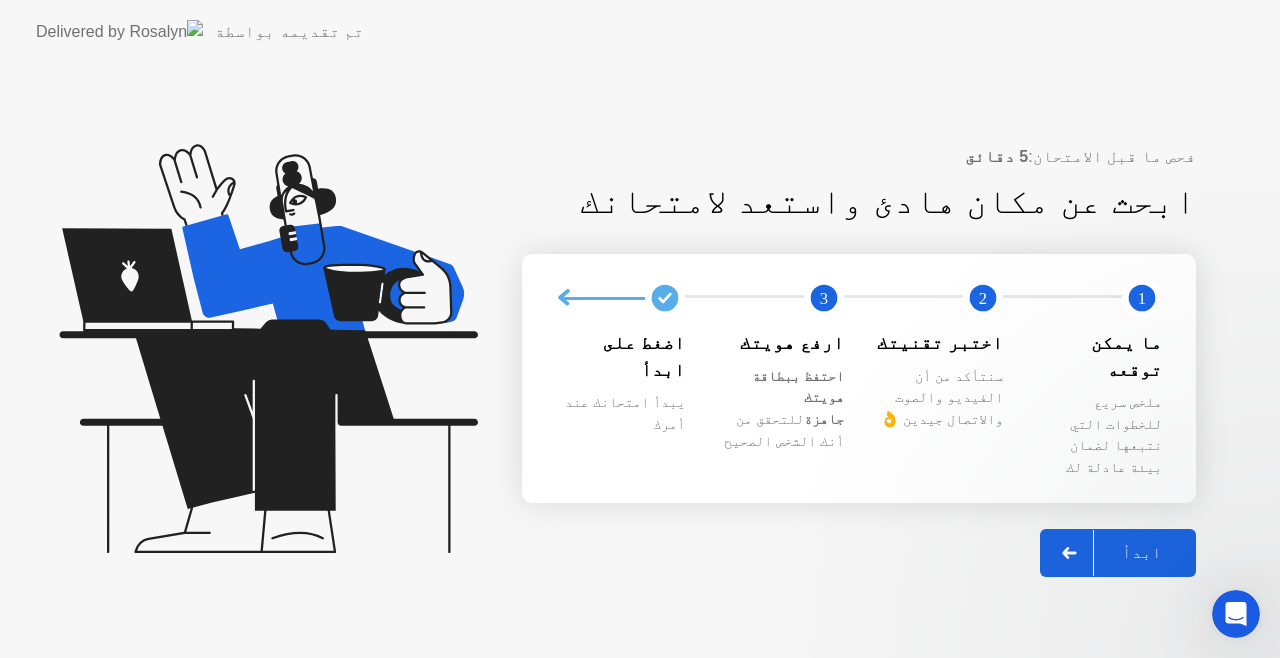 scroll, scrollTop: 0, scrollLeft: 0, axis: both 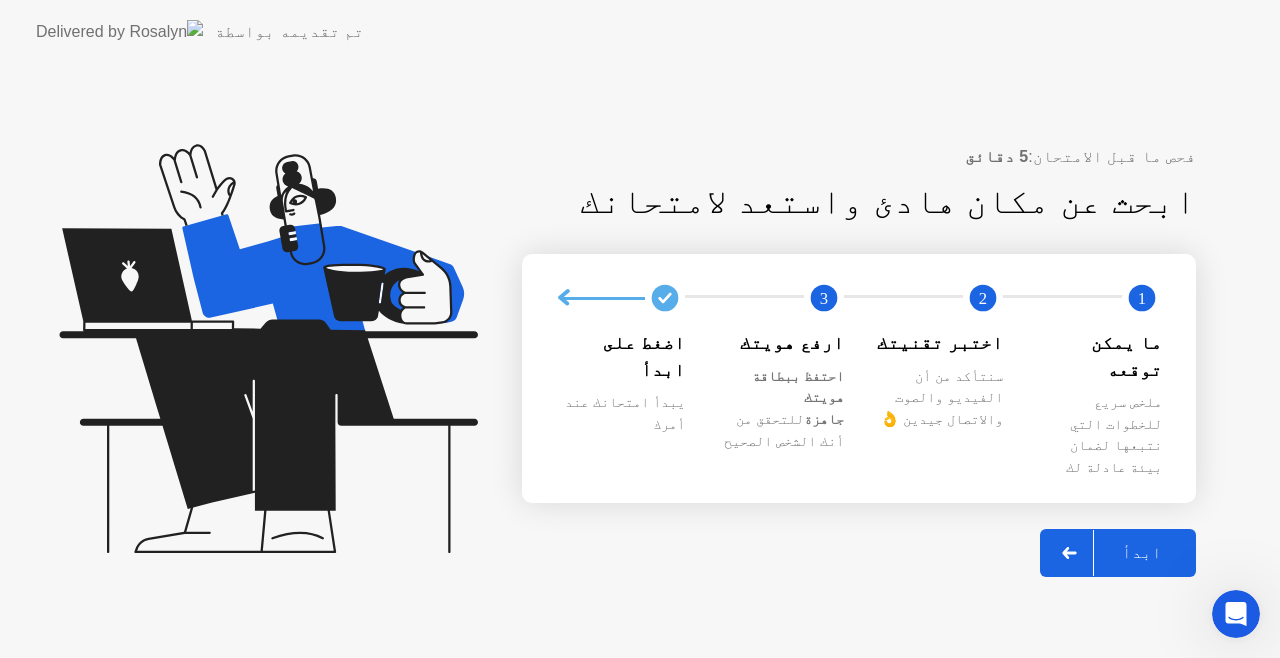 drag, startPoint x: 2, startPoint y: 5, endPoint x: 350, endPoint y: 154, distance: 378.55646 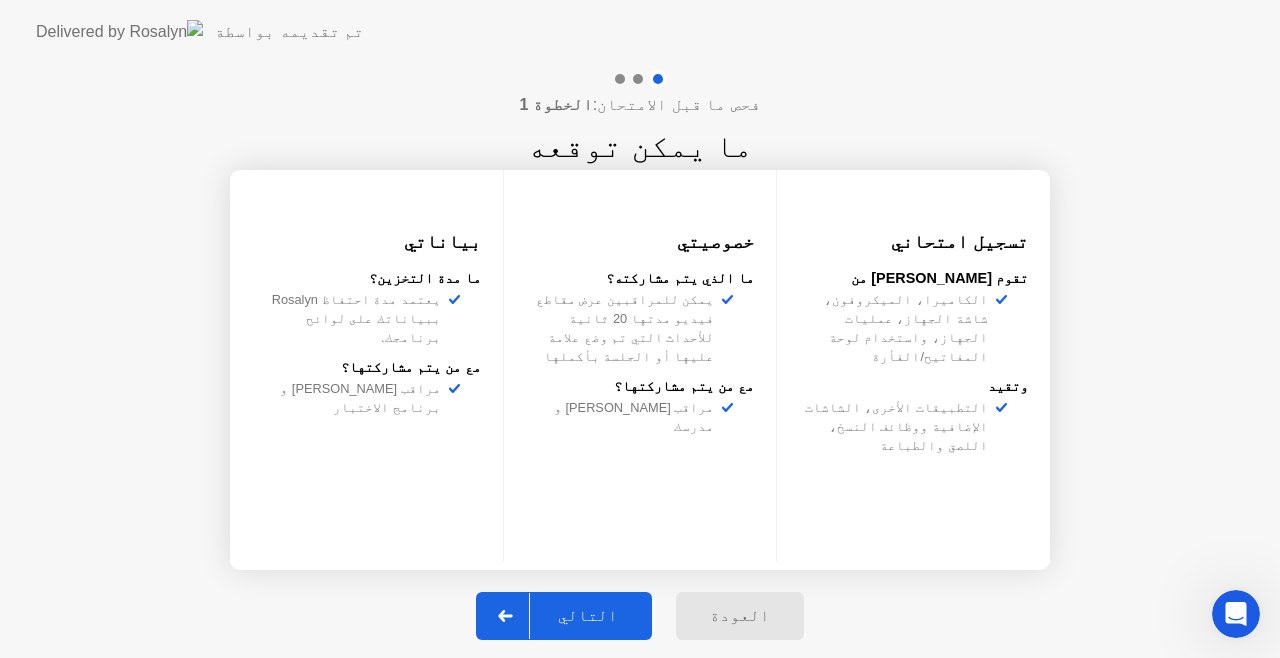 click on "التالي" 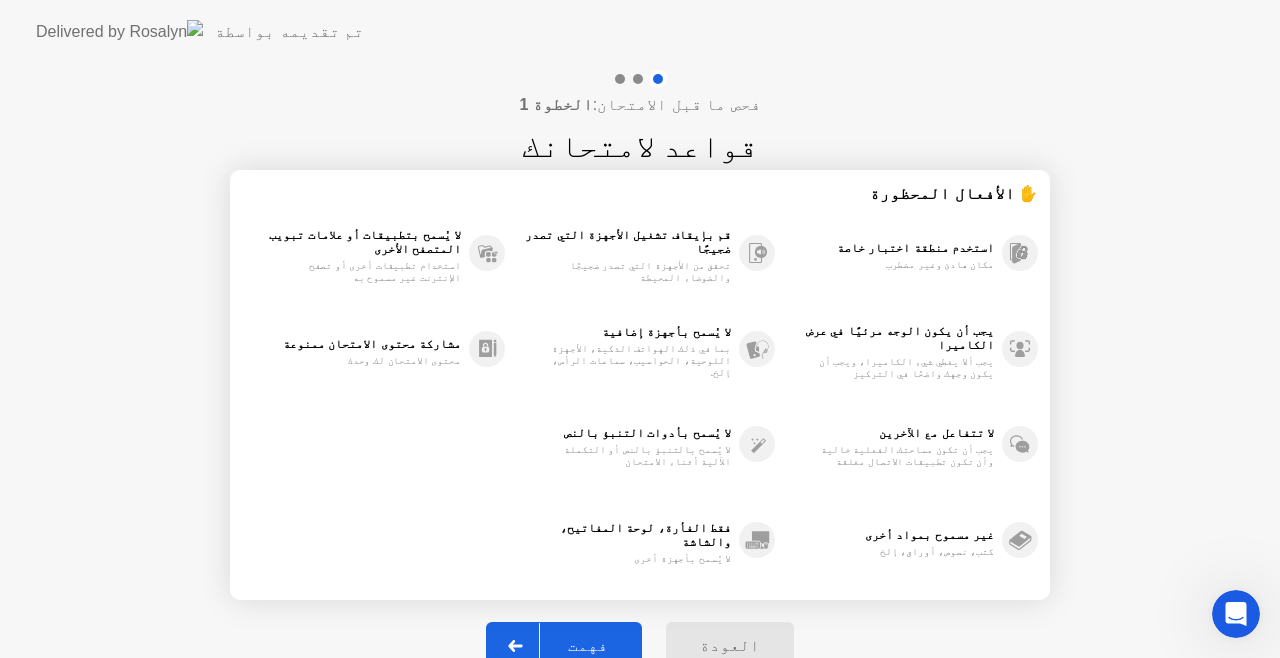 click on "العودة" 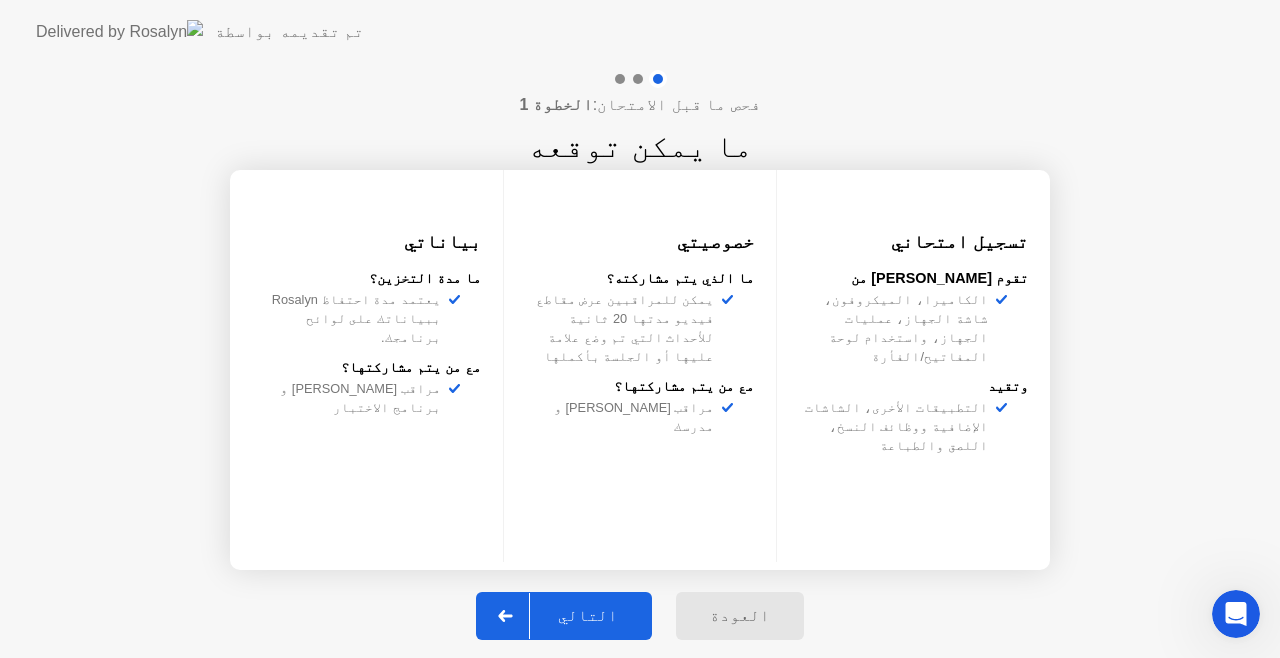 click on "العودة" 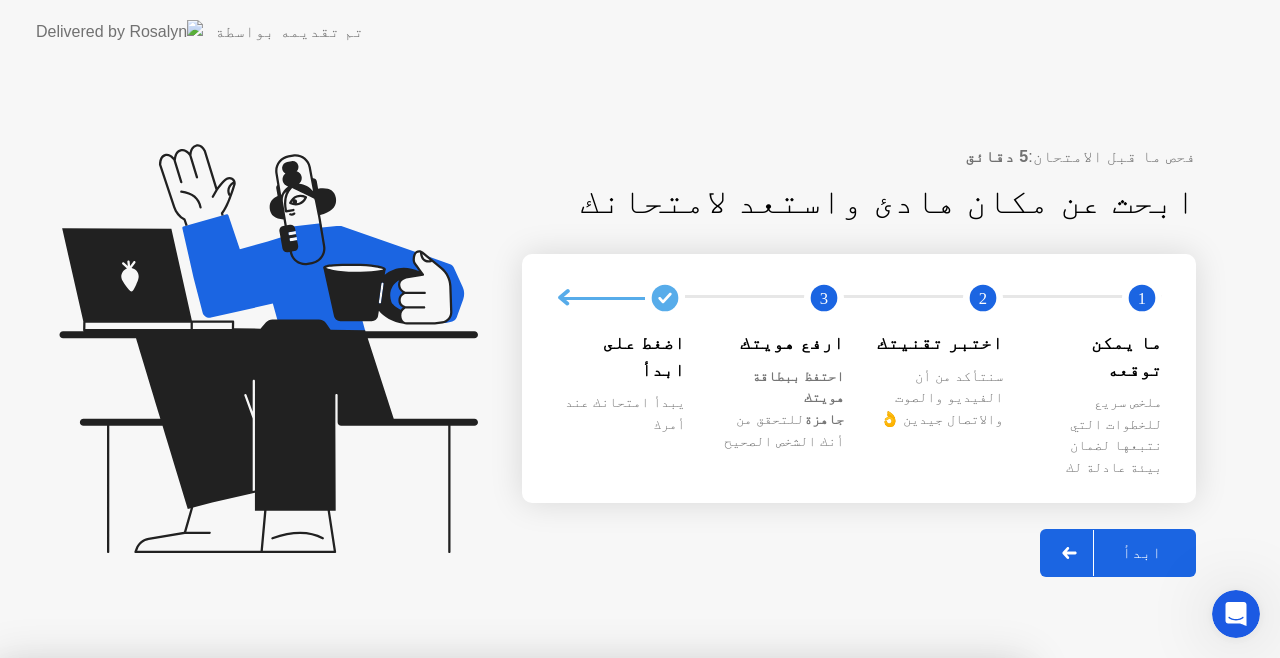 click at bounding box center [640, 658] 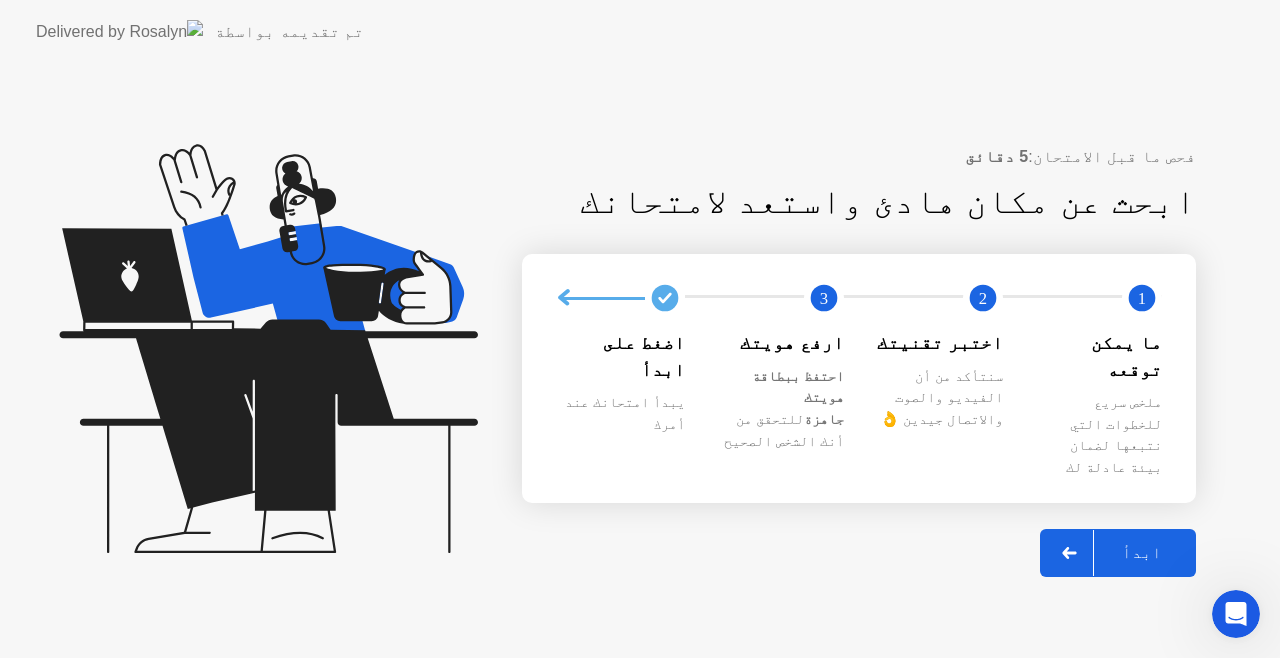 click 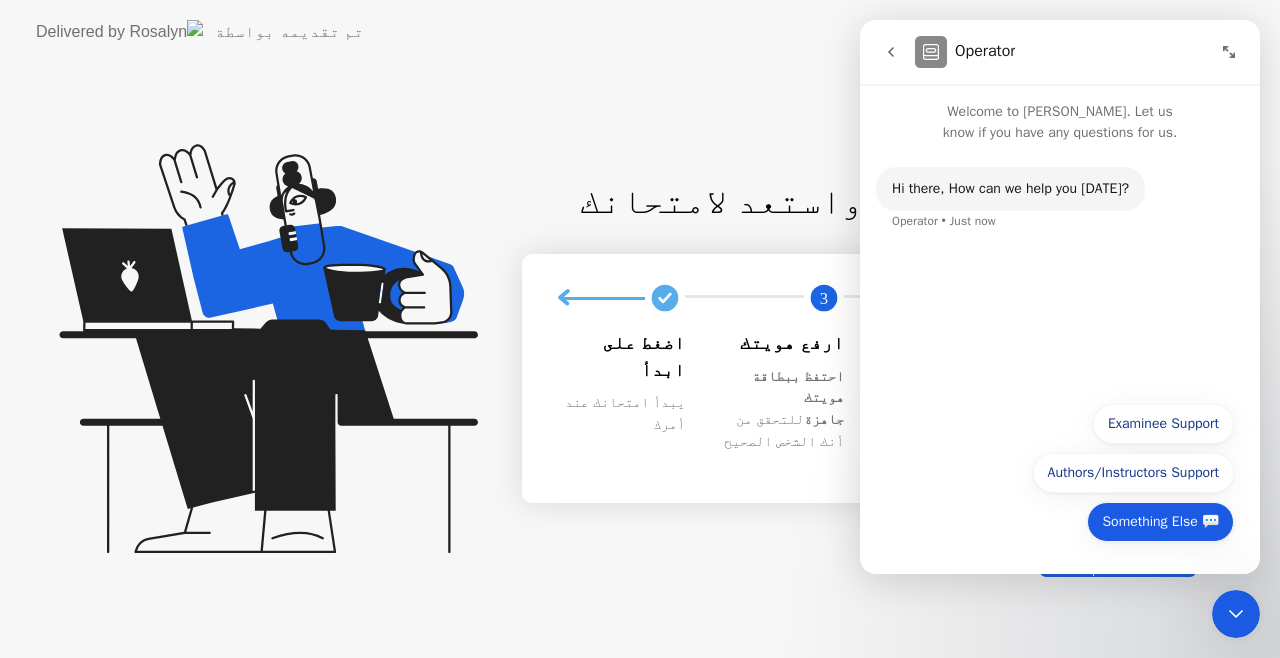click on "Something Else 💬" at bounding box center [1160, 522] 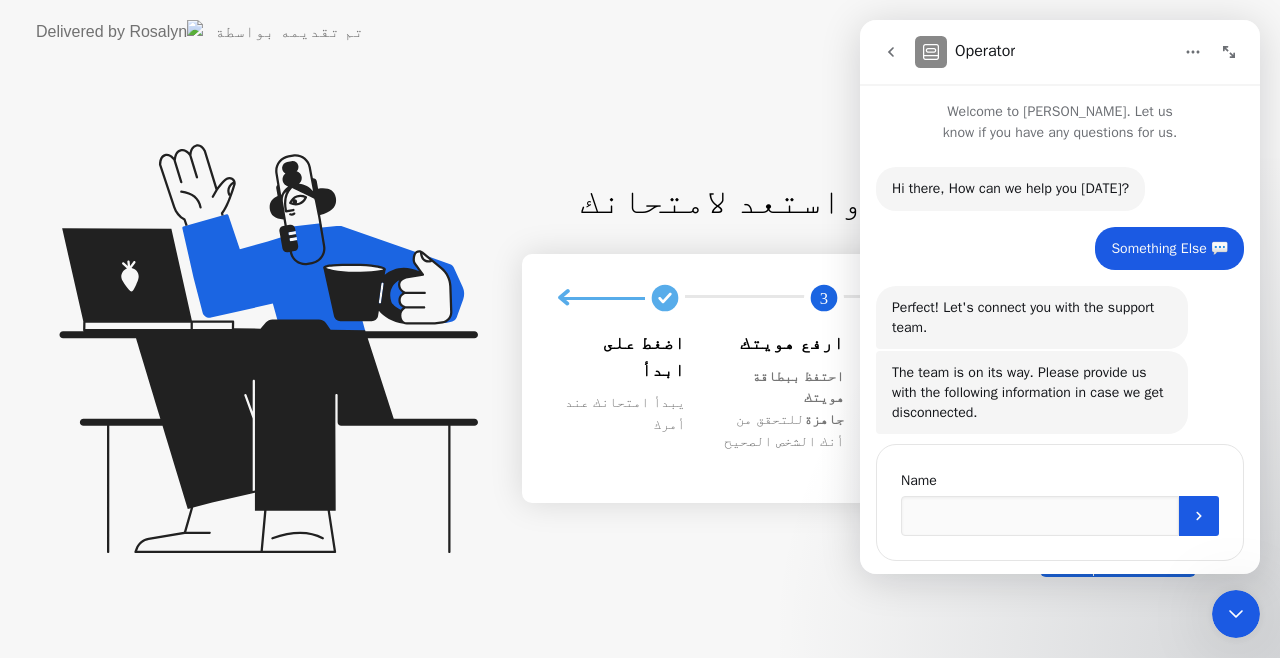 scroll, scrollTop: 39, scrollLeft: 0, axis: vertical 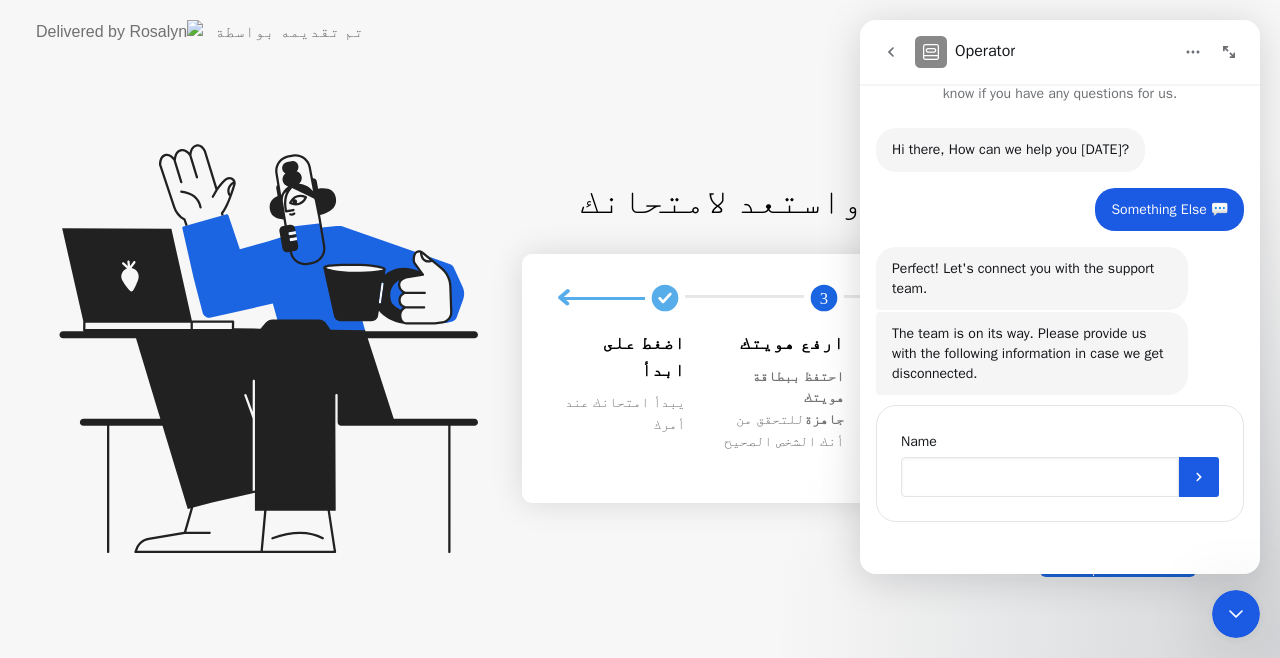 click at bounding box center [1040, 477] 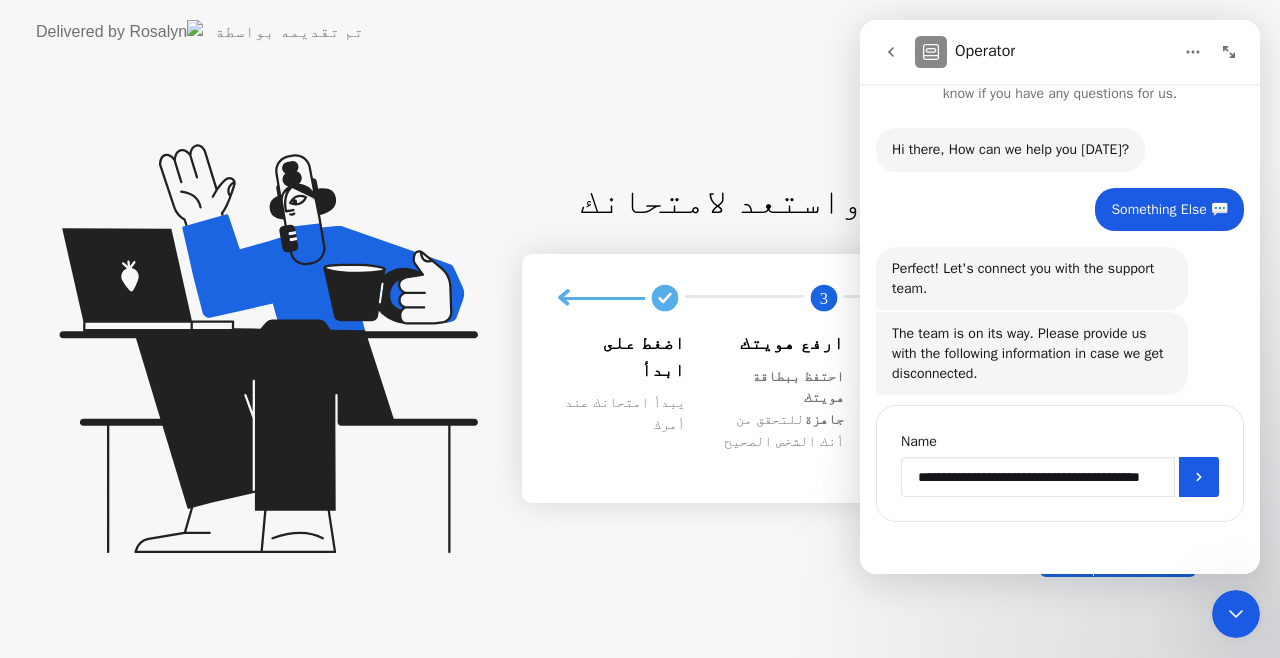 scroll, scrollTop: 0, scrollLeft: 13, axis: horizontal 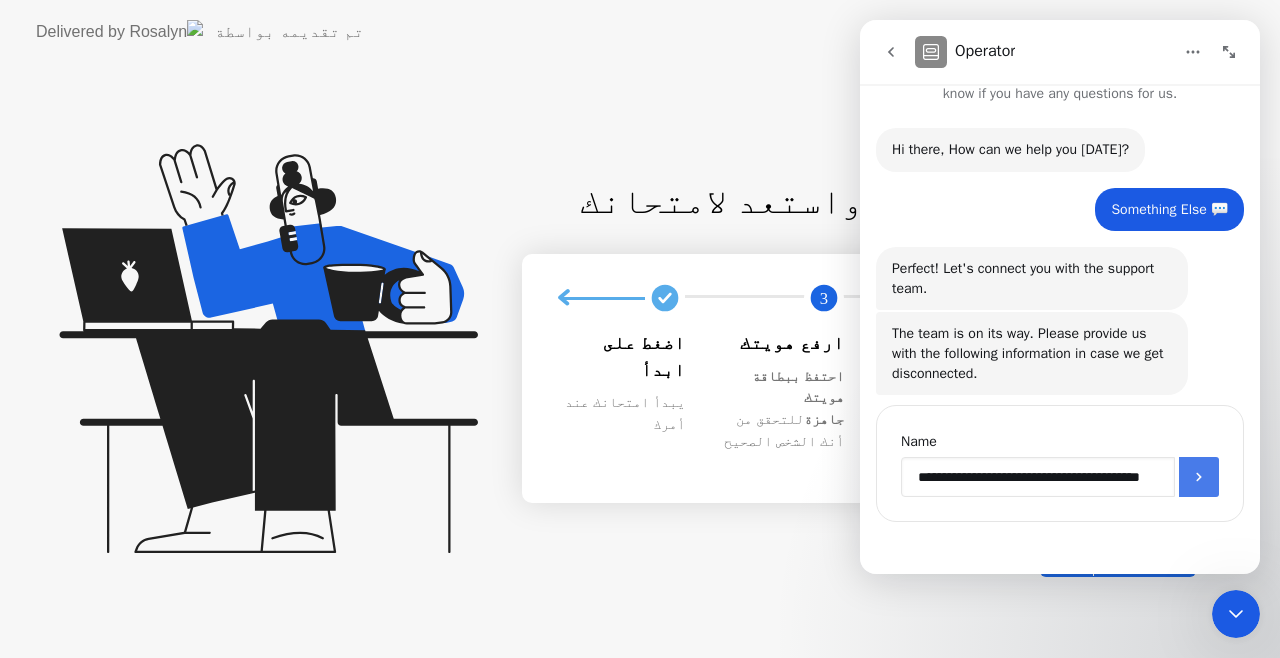 type on "**********" 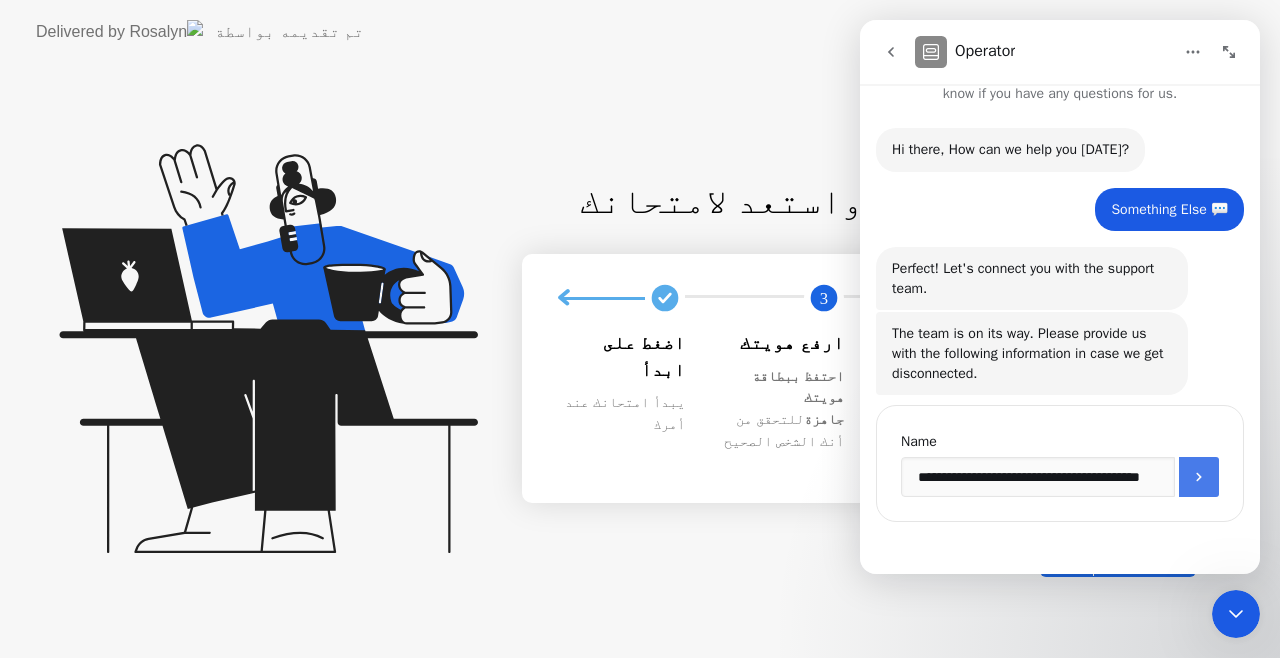 scroll, scrollTop: 0, scrollLeft: 0, axis: both 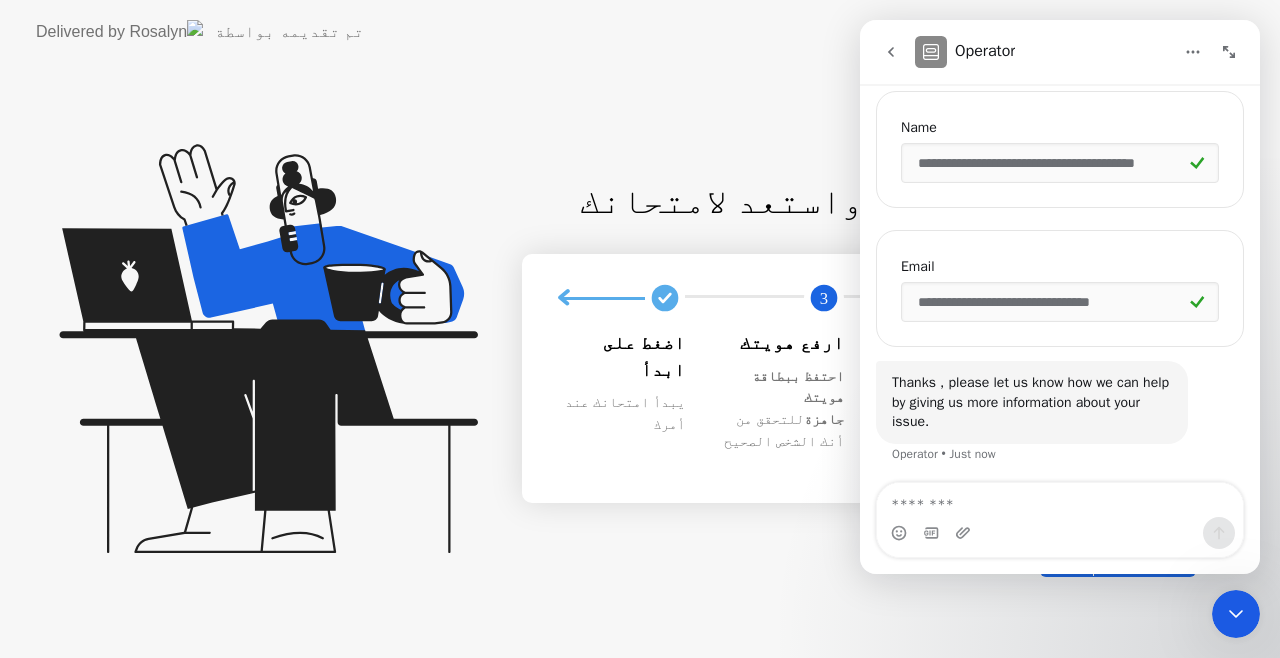 click on "فحص ما قبل الامتحان:  5 دقائق ابحث عن مكان هادئ واستعد لامتحانك 1 2 3 ما يمكن توقعه ملخص سريع للخطوات التي نتبعها لضمان بيئة عادلة لك اختبر تقنيتك سنتأكد من أن الفيديو والصوت والاتصال جيدين 👌 ارفع هويتك احتفظ ببطاقة هويتك جاهزة  للتحقق من أنك الشخص الصحيح اضغط على ابدأ يبدأ امتحانك عند أمرك ابدأ" 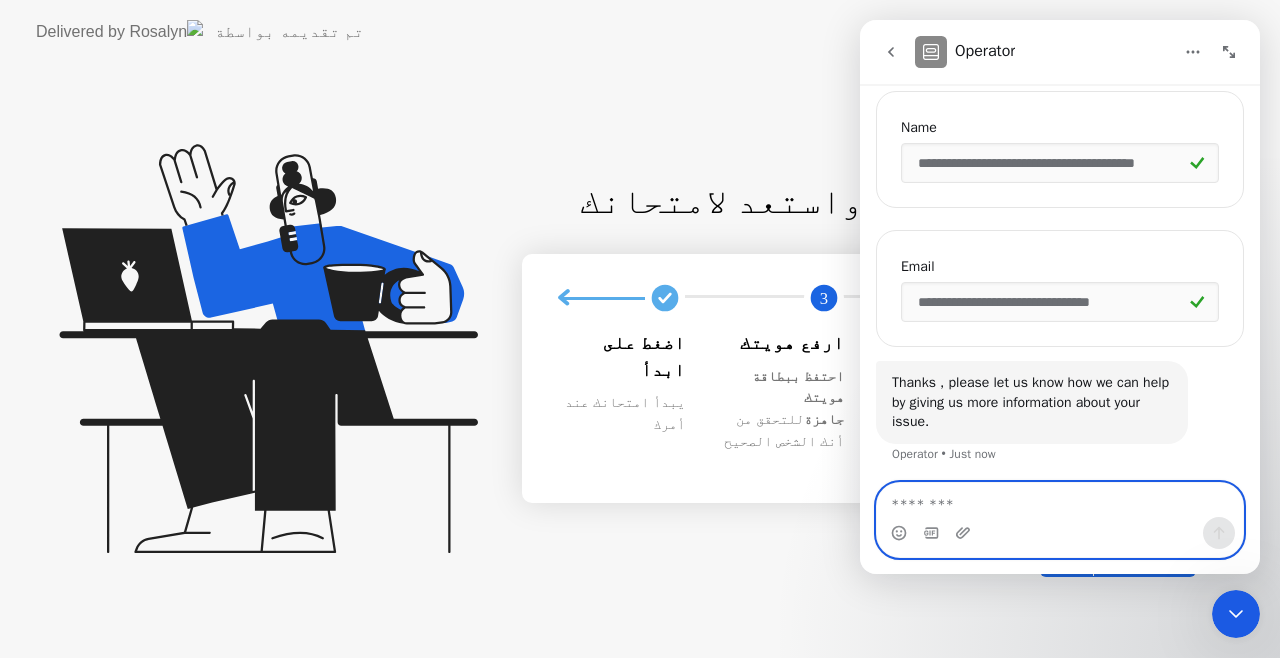 click at bounding box center [1060, 500] 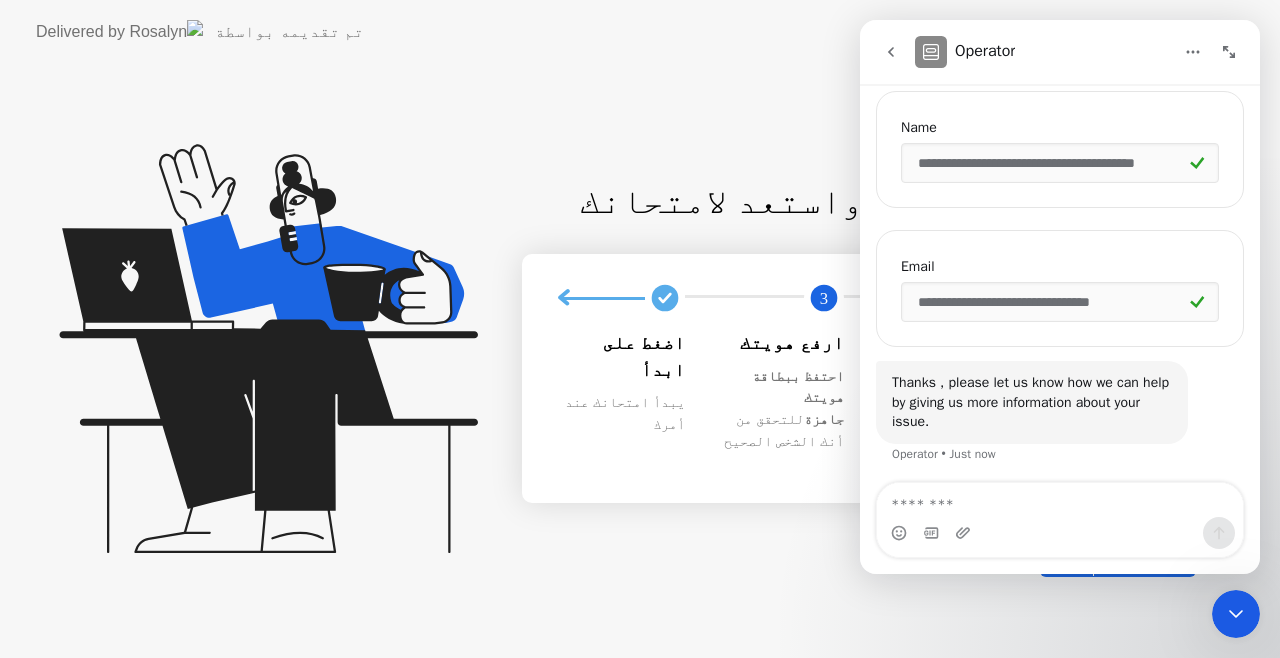 click on "فحص ما قبل الامتحان:  5 دقائق ابحث عن مكان هادئ واستعد لامتحانك 1 2 3 ما يمكن توقعه ملخص سريع للخطوات التي نتبعها لضمان بيئة عادلة لك اختبر تقنيتك سنتأكد من أن الفيديو والصوت والاتصال جيدين 👌 ارفع هويتك احتفظ ببطاقة هويتك جاهزة  للتحقق من أنك الشخص الصحيح اضغط على ابدأ يبدأ امتحانك عند أمرك ابدأ" 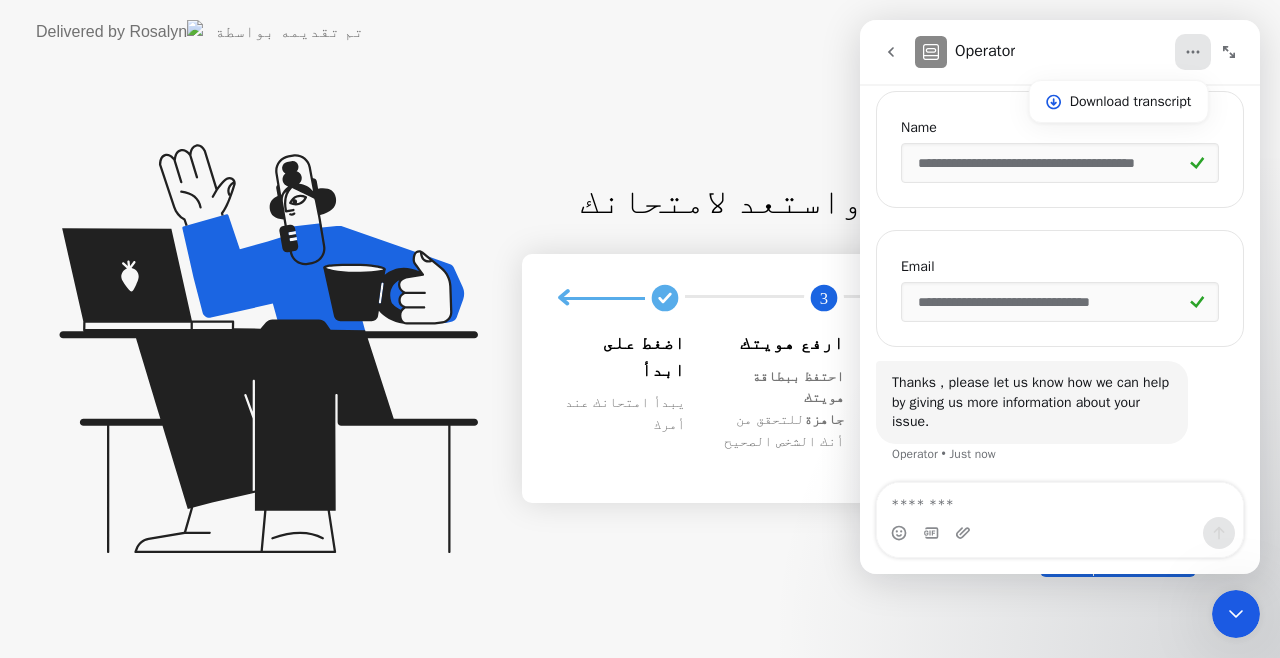 click at bounding box center (1193, 52) 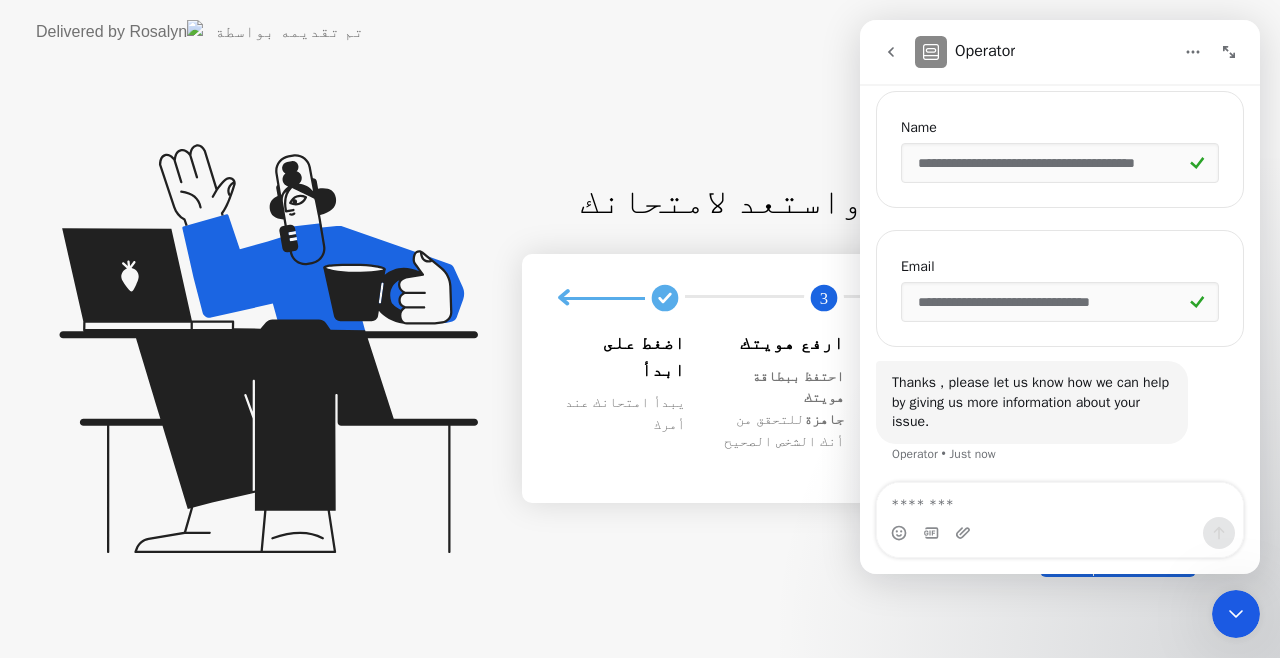 click 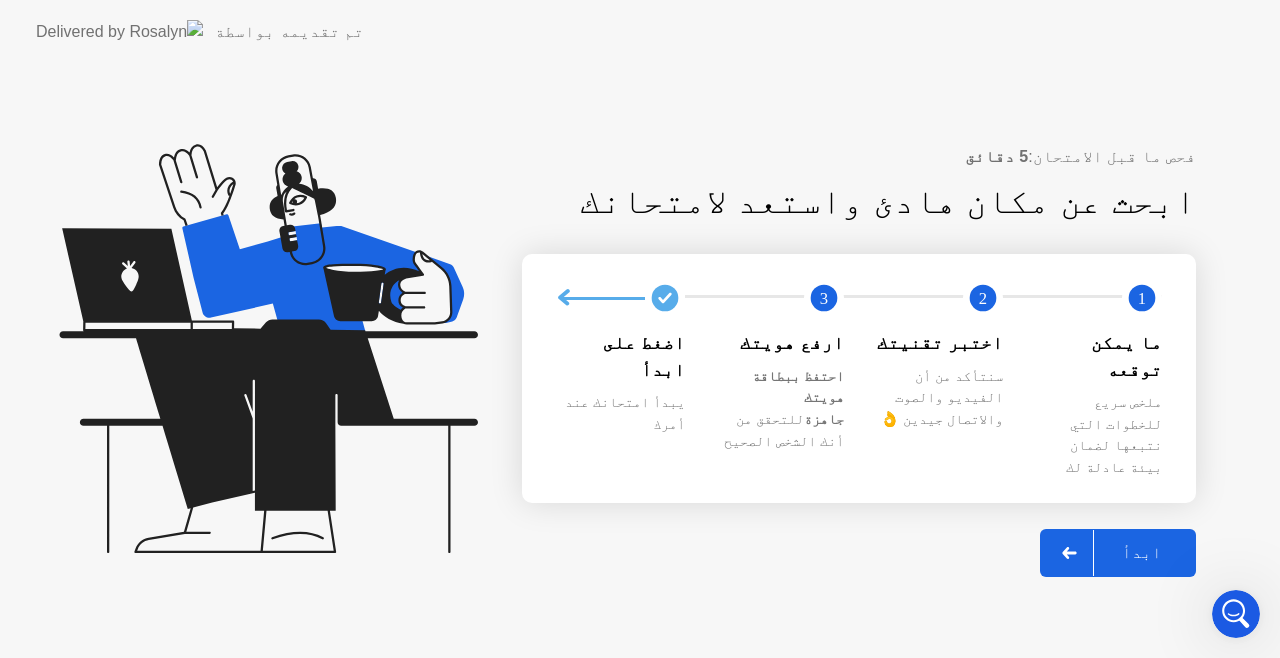 click 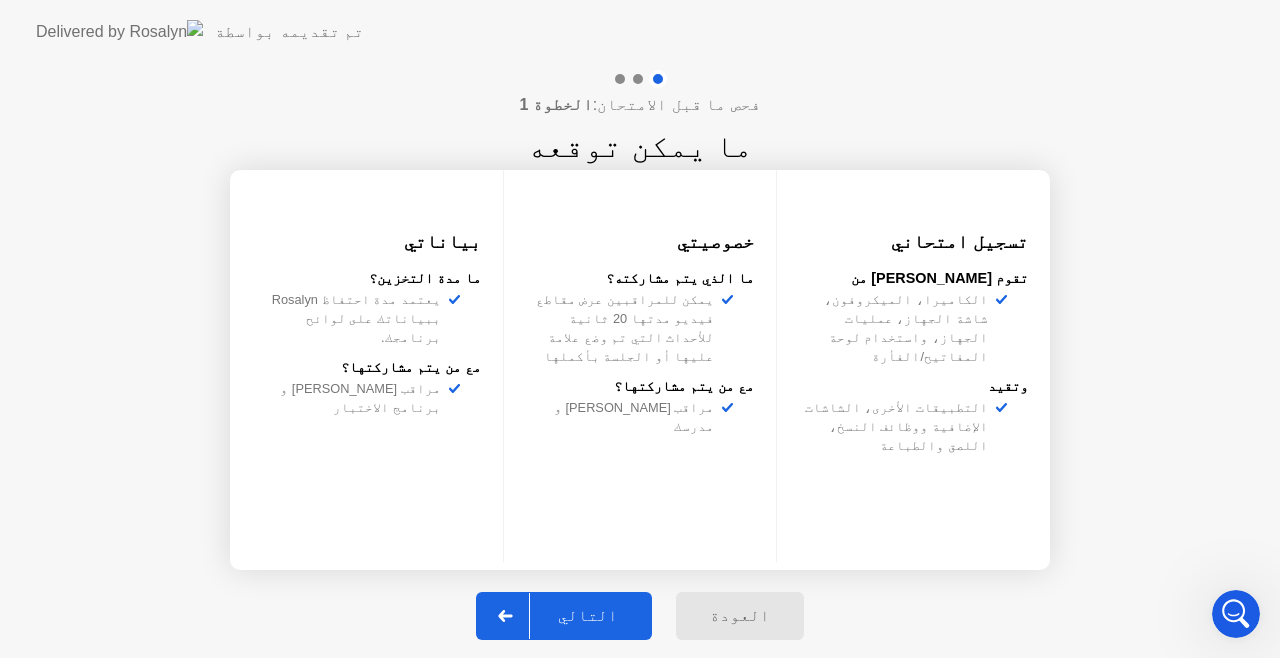 click at bounding box center (1236, 614) 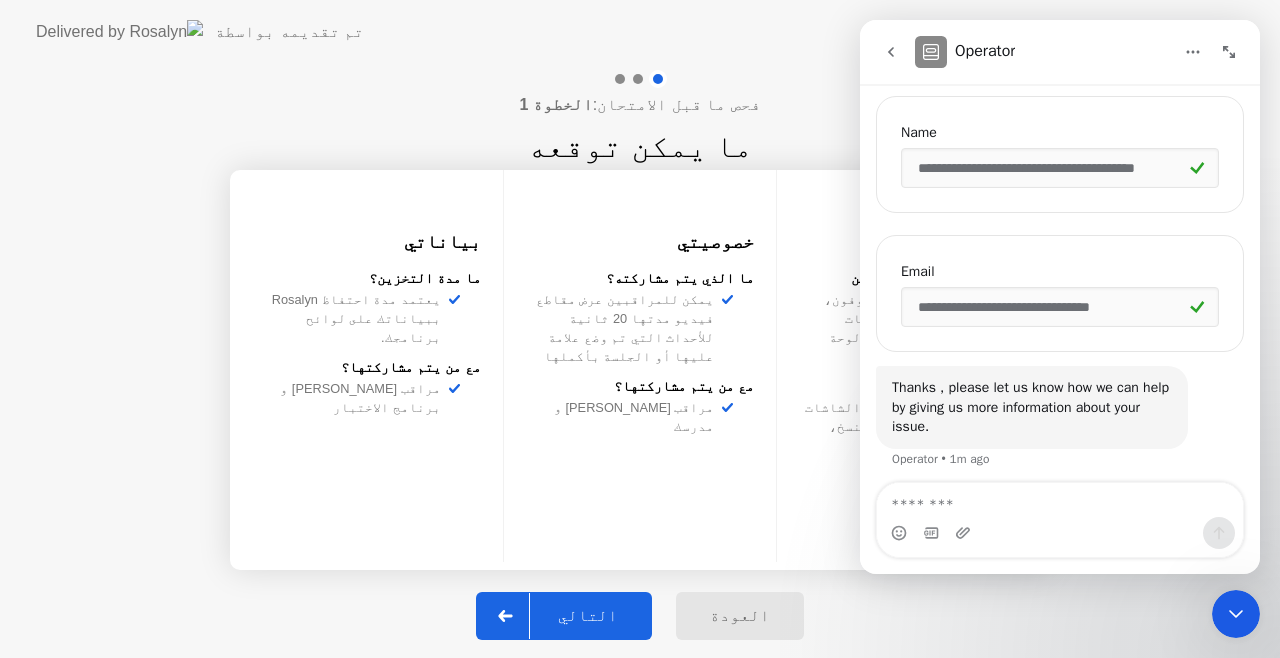 scroll, scrollTop: 353, scrollLeft: 0, axis: vertical 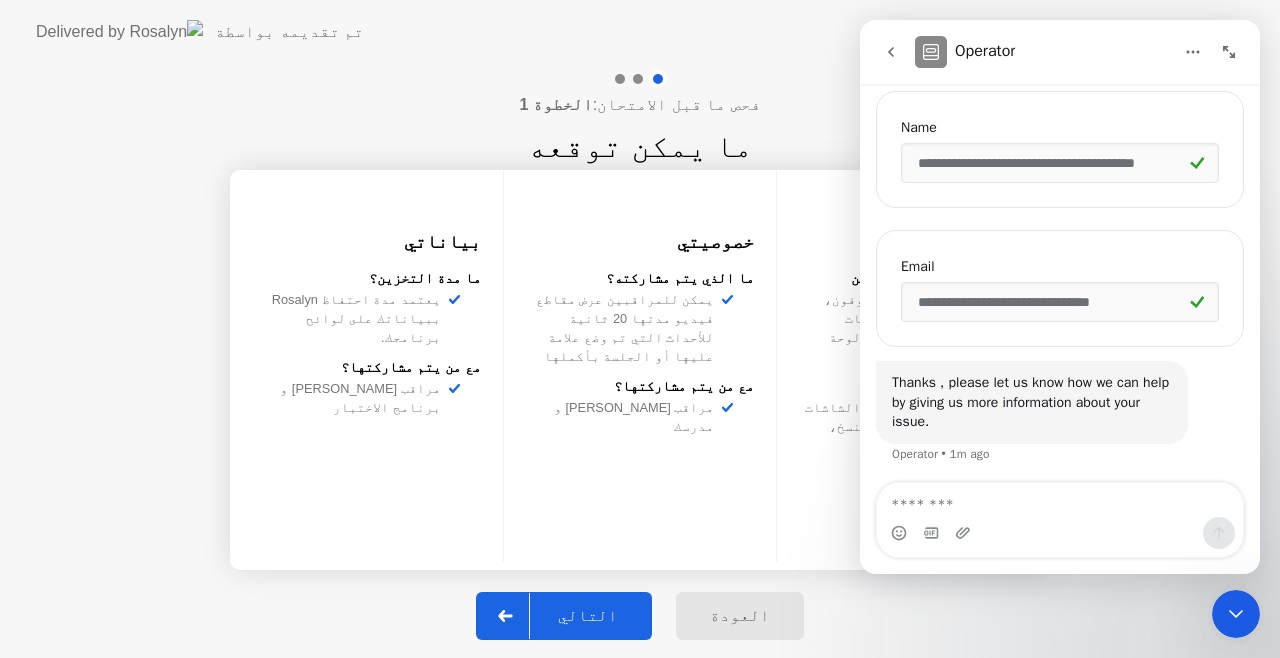 click at bounding box center [1060, 500] 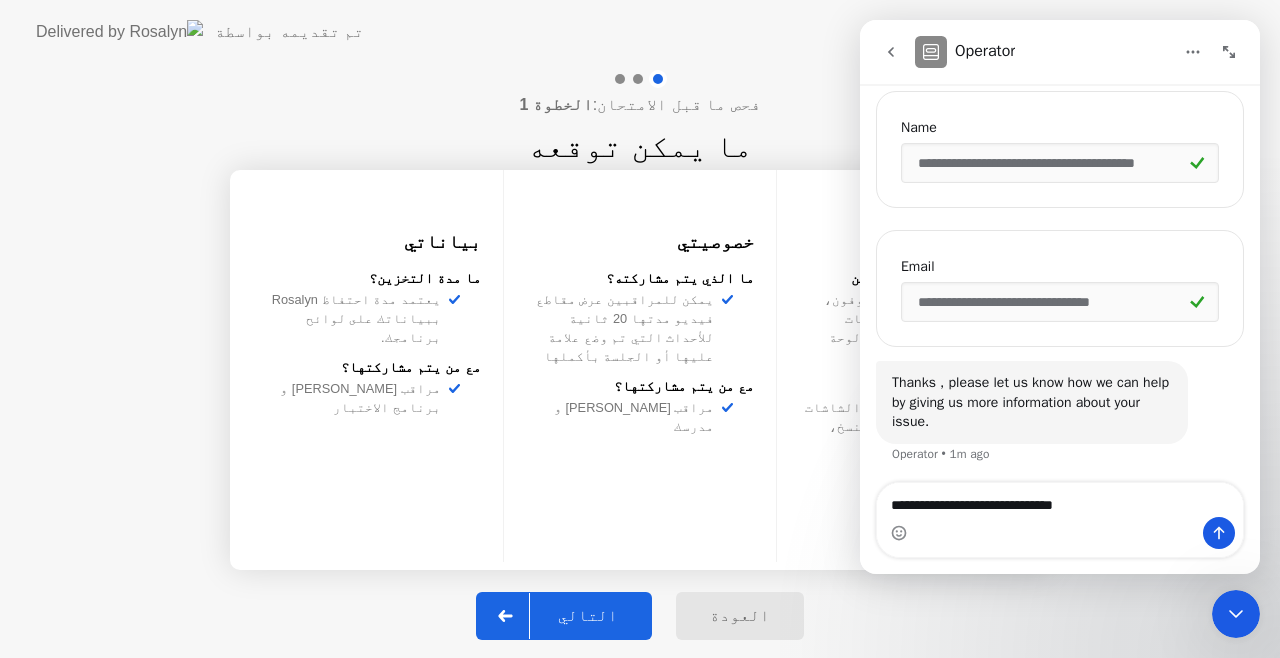 type on "**********" 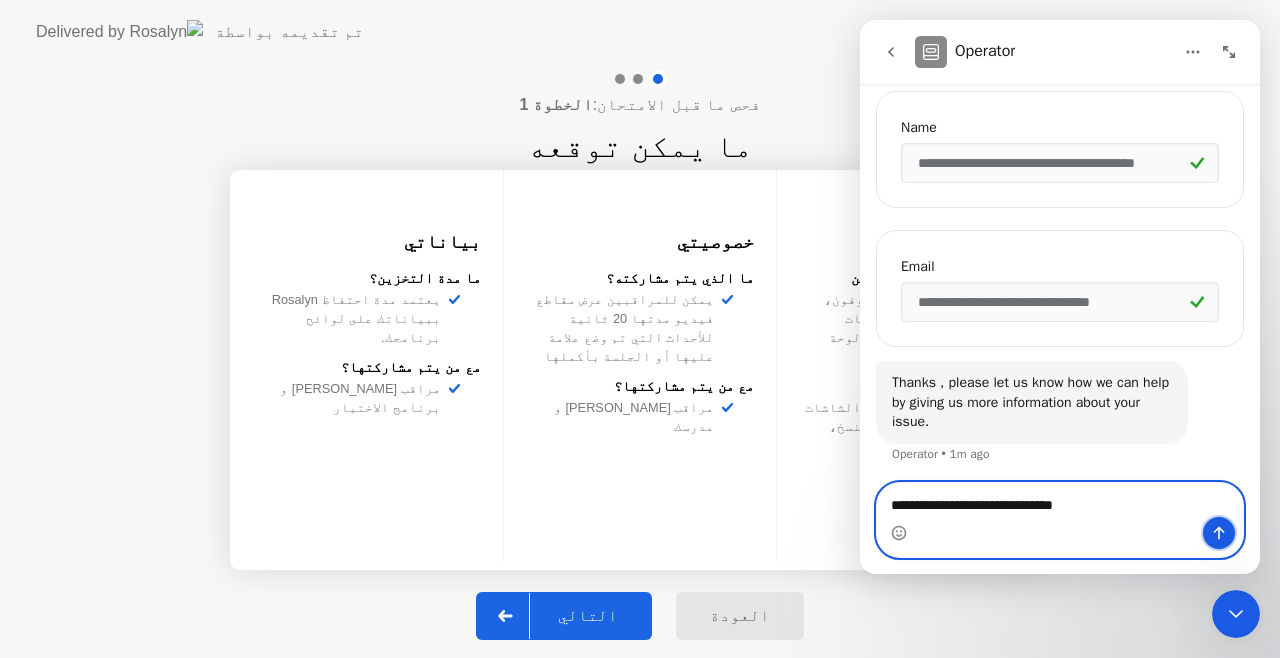 click 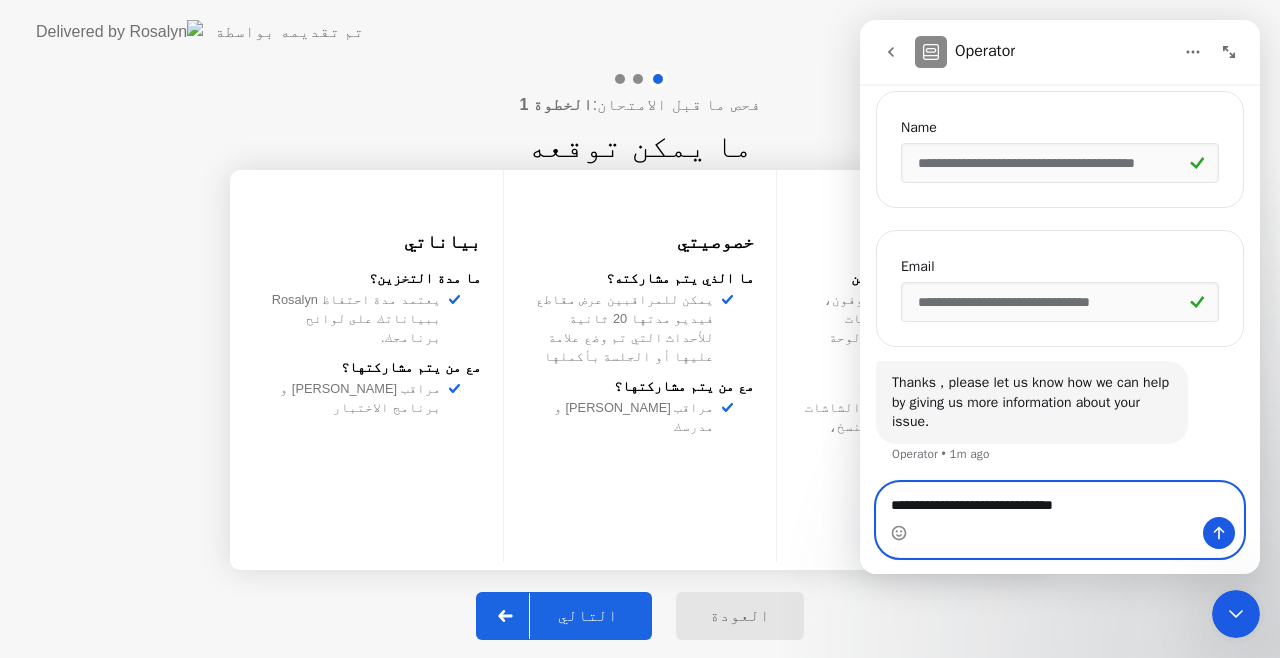 type 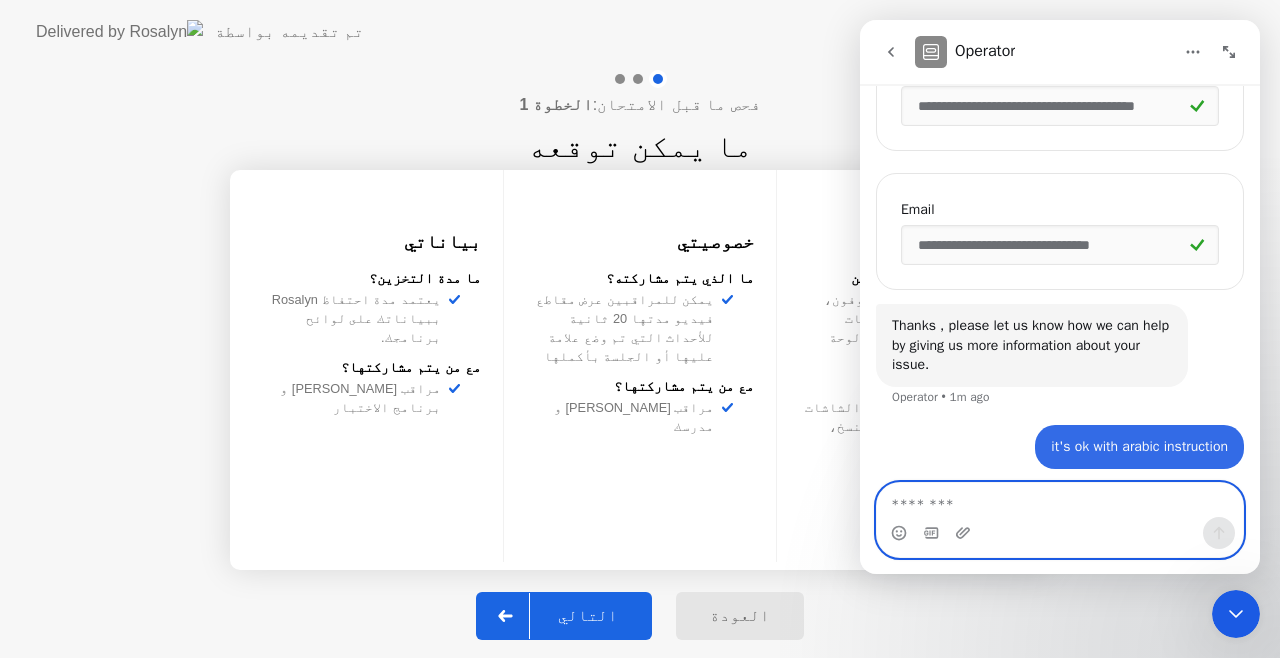 scroll, scrollTop: 413, scrollLeft: 0, axis: vertical 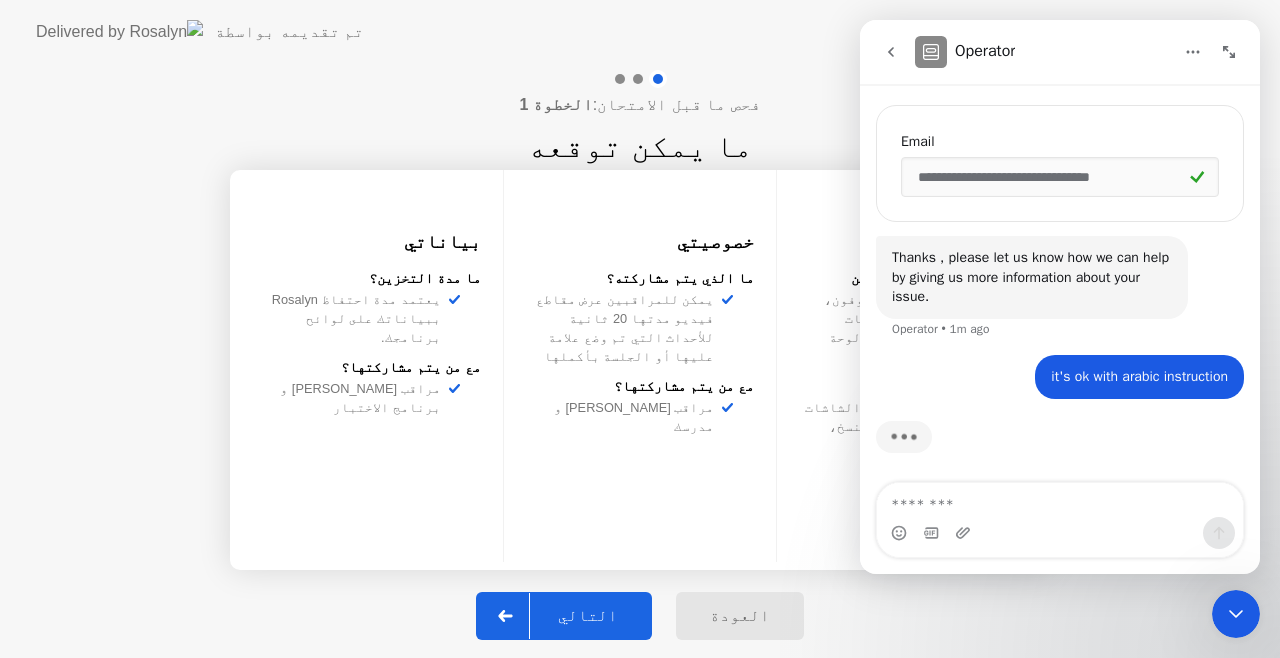 click on "خصوصيتي ما الذي يتم مشاركته؟ يمكن للمراقبين عرض مقاطع فيديو مدتها 20 ثانية للأحداث التي تم وضع علامة عليها أو الجلسة بأكملها مع من يتم مشاركتها؟  مراقب [PERSON_NAME] و مدرسك" 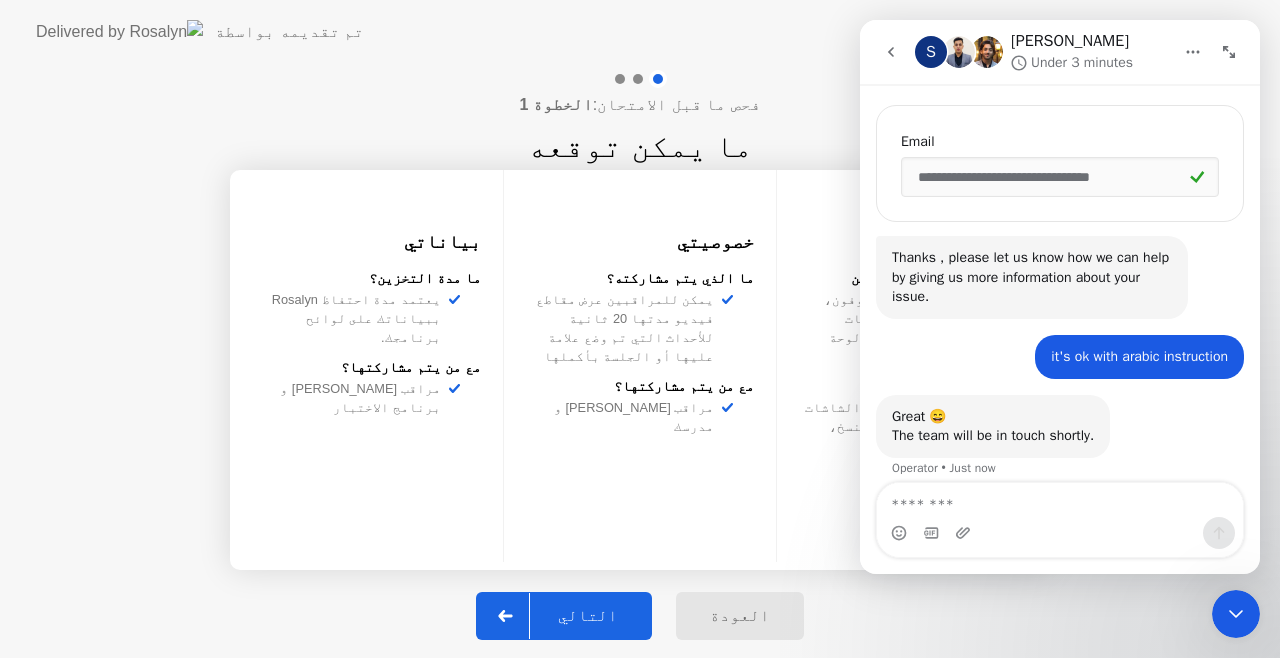 scroll, scrollTop: 492, scrollLeft: 0, axis: vertical 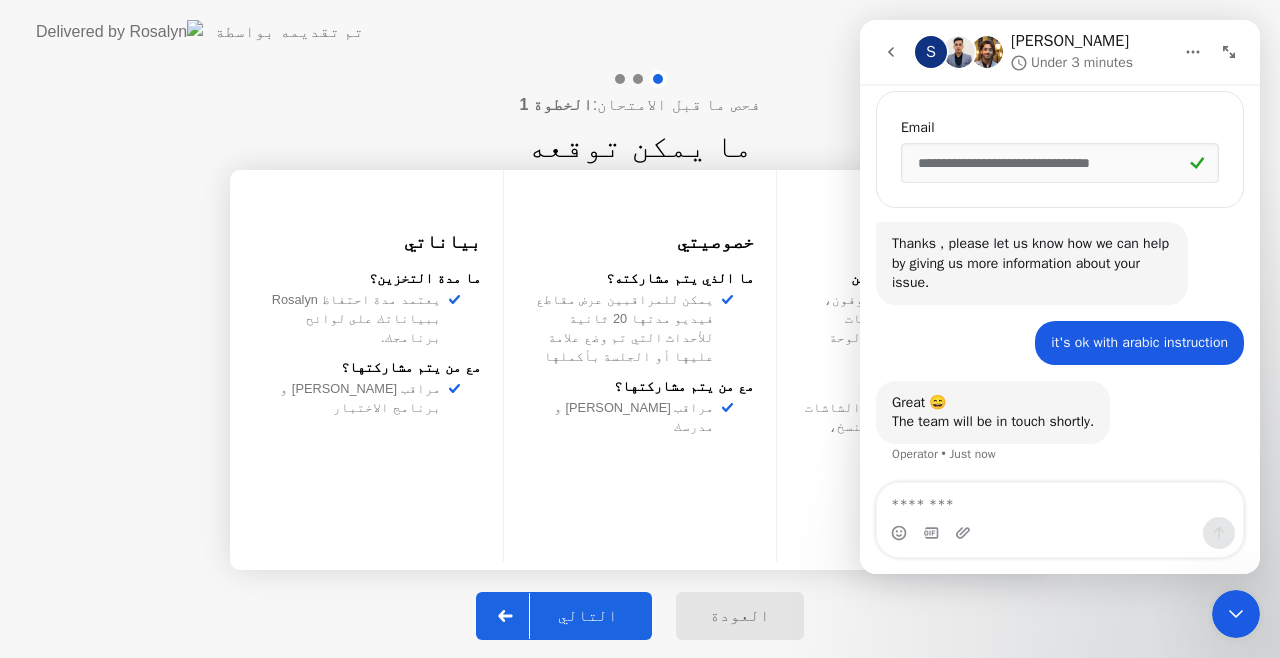 click on "خصوصيتي ما الذي يتم مشاركته؟ يمكن للمراقبين عرض مقاطع فيديو مدتها 20 ثانية للأحداث التي تم وضع علامة عليها أو الجلسة بأكملها مع من يتم مشاركتها؟  مراقب [PERSON_NAME] و مدرسك" 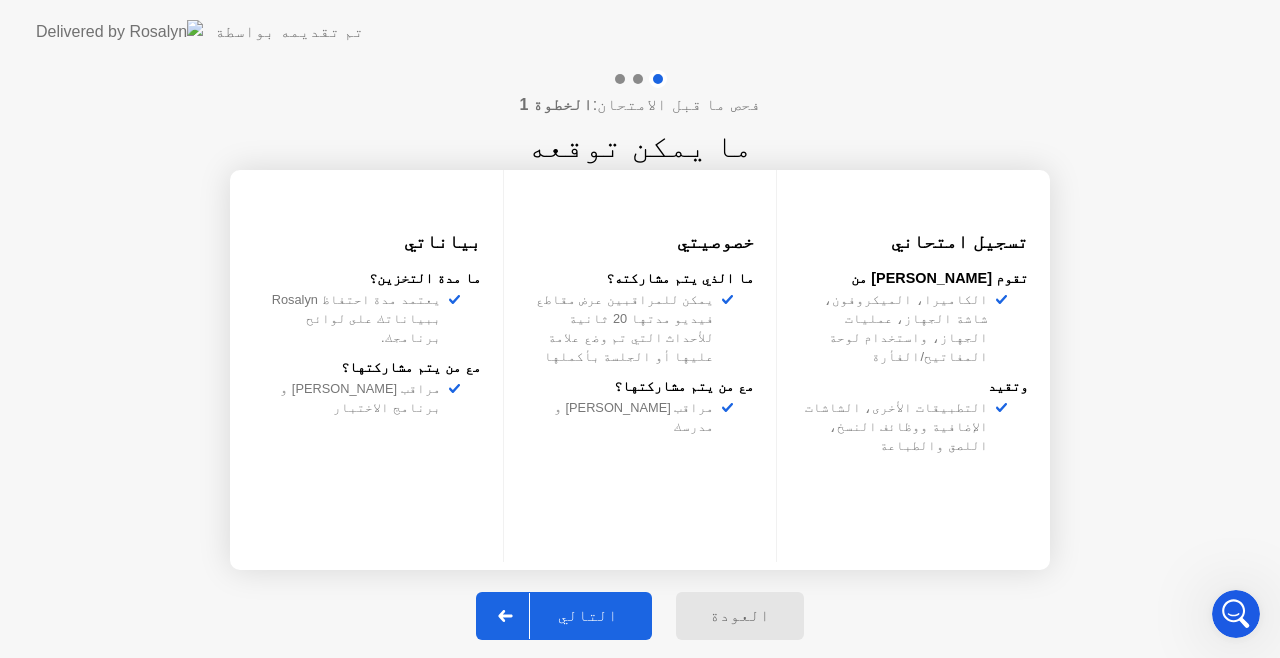 click 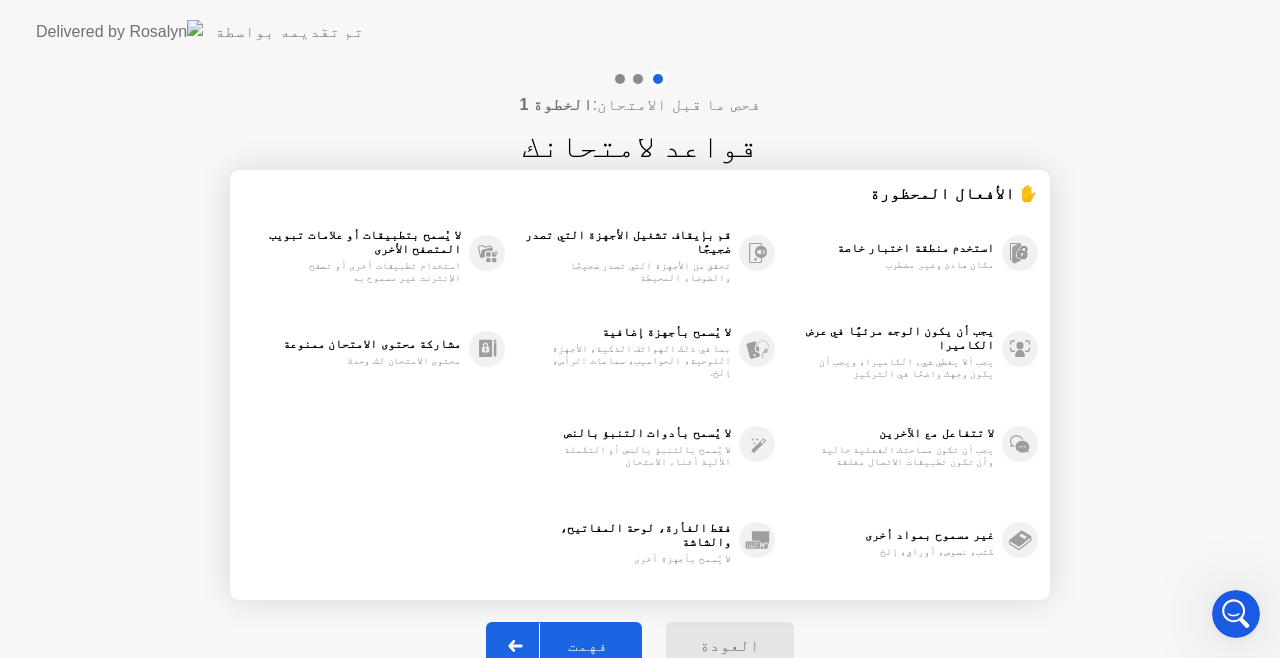 drag, startPoint x: 538, startPoint y: 356, endPoint x: 609, endPoint y: 358, distance: 71.02816 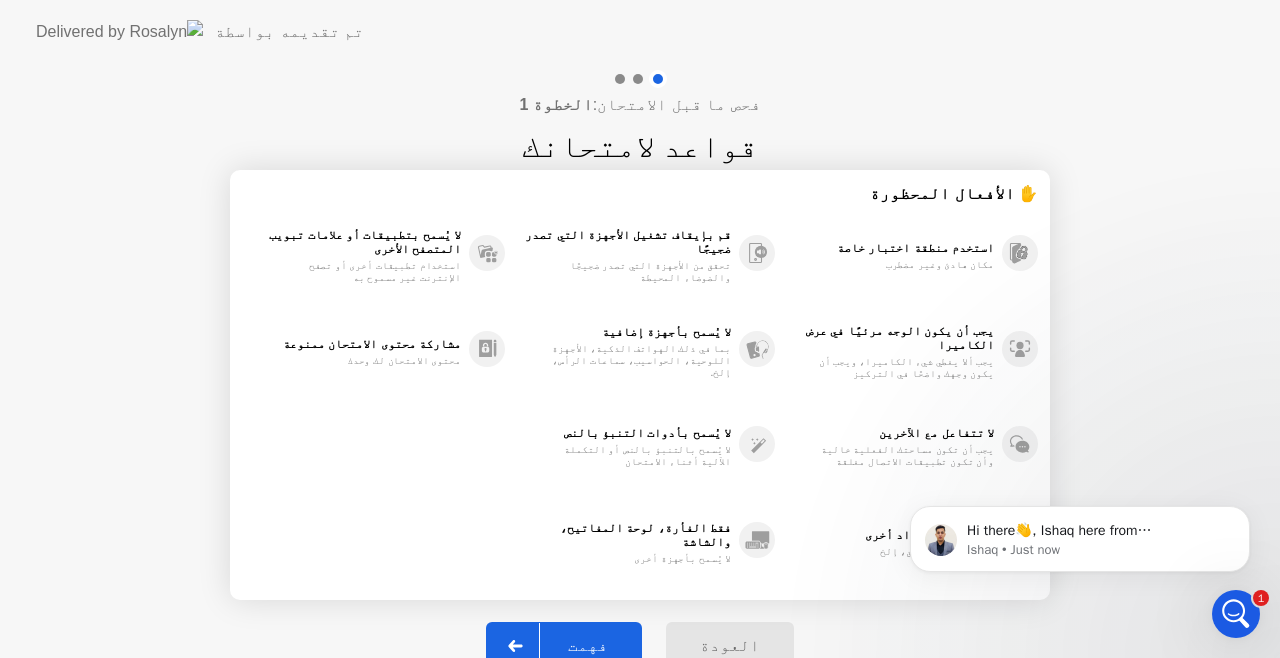 scroll, scrollTop: 0, scrollLeft: 0, axis: both 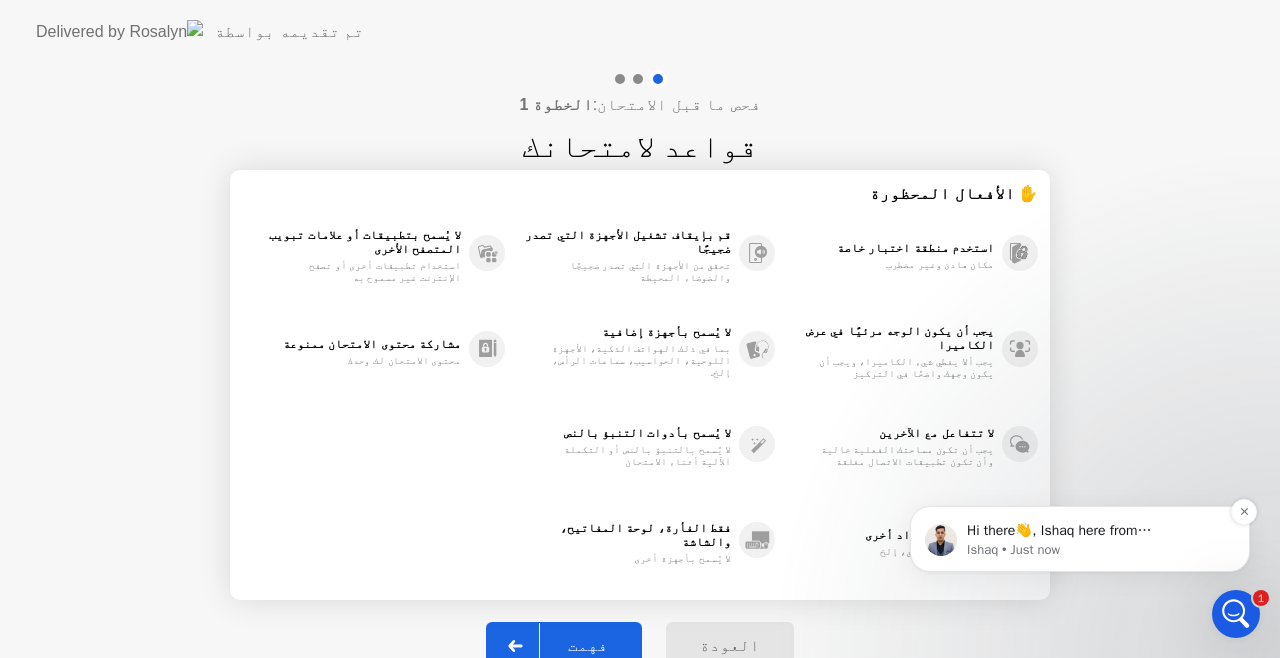click on "Ishaq • Just now" at bounding box center [1096, 550] 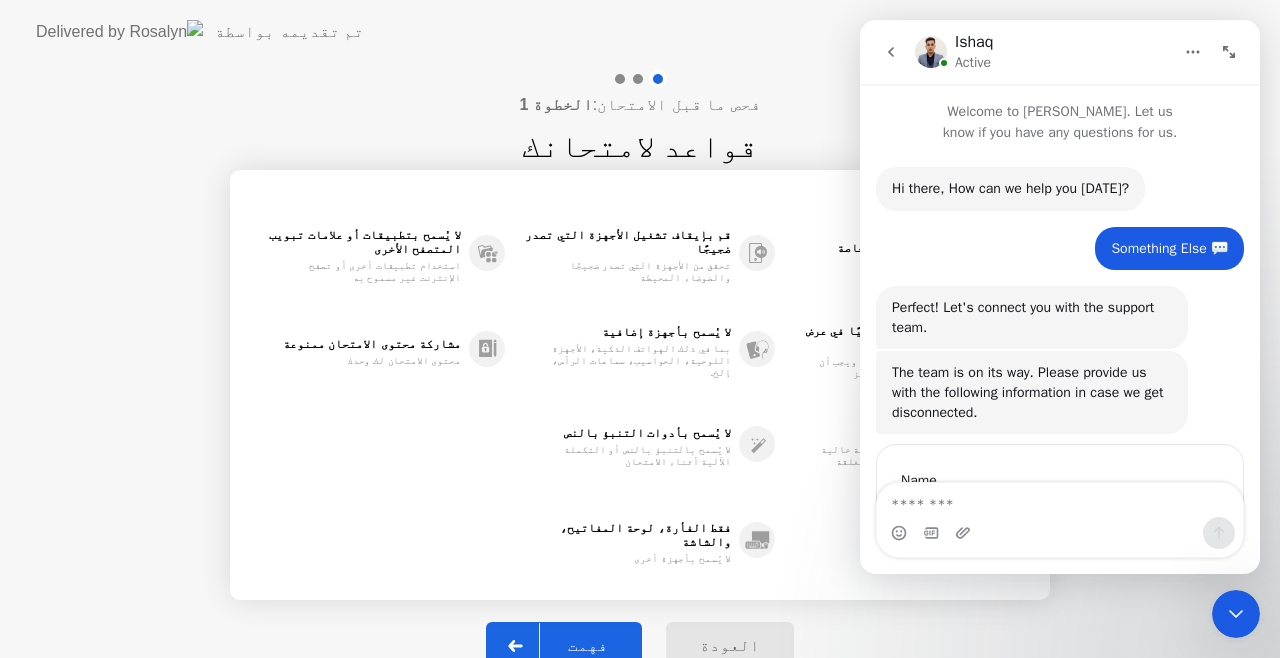 scroll, scrollTop: 102, scrollLeft: 0, axis: vertical 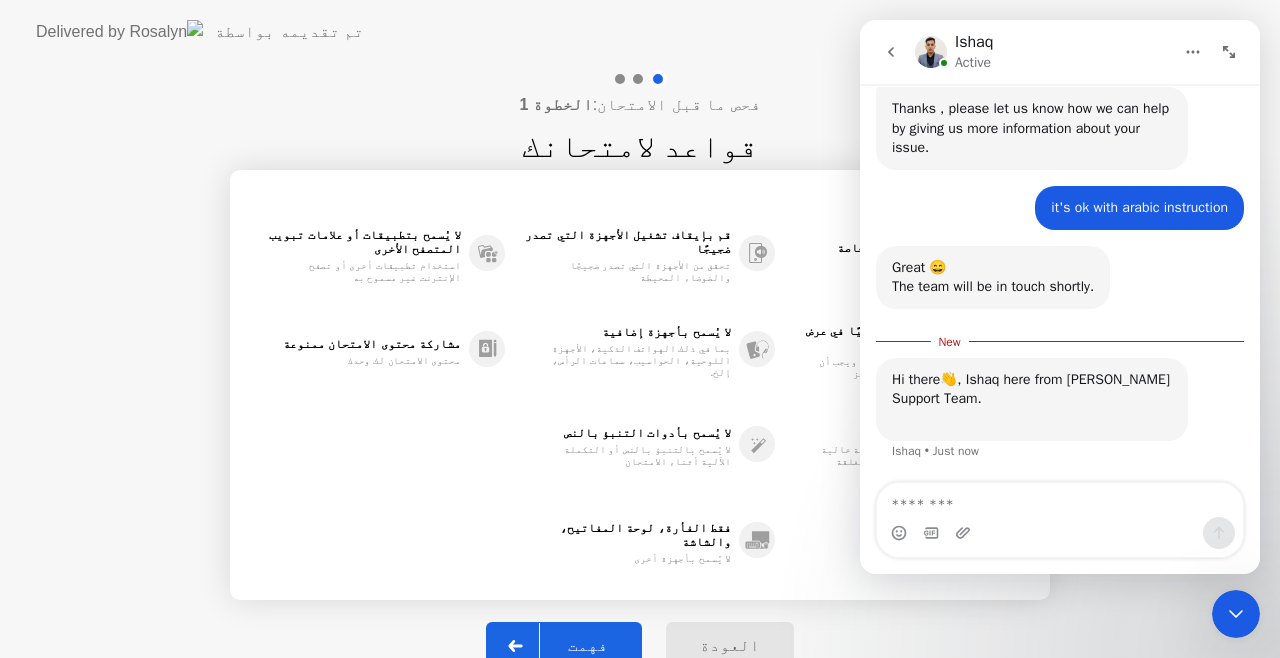 click at bounding box center [1060, 500] 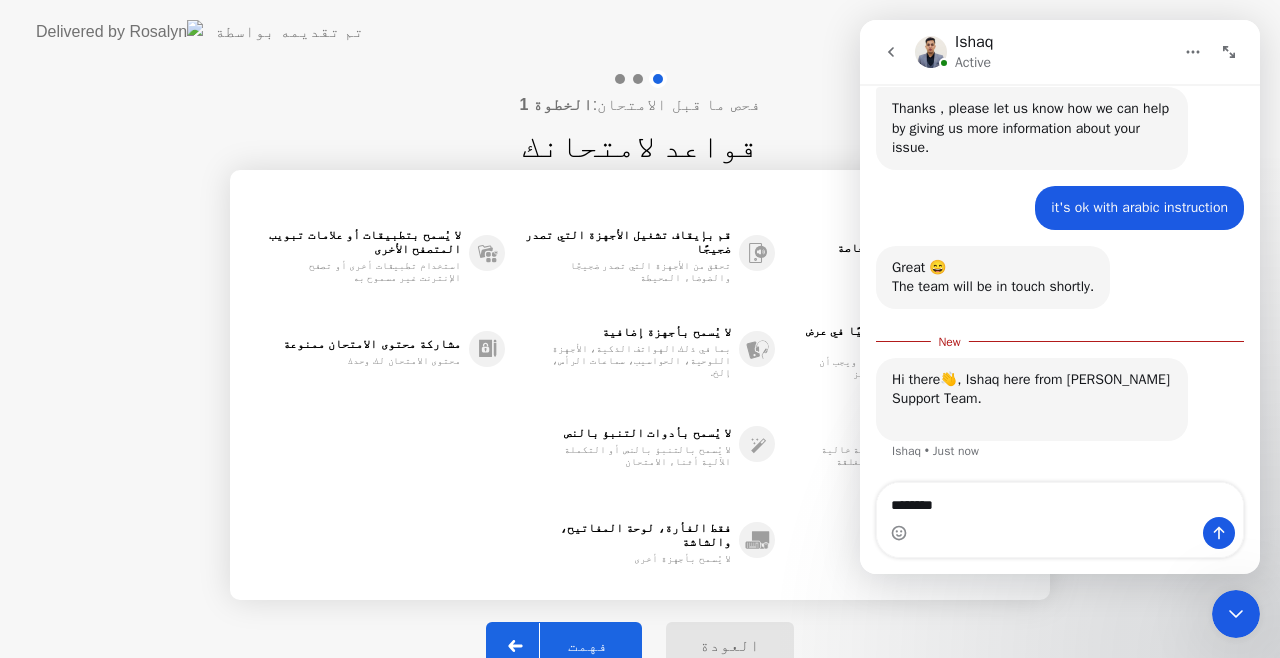 type on "********" 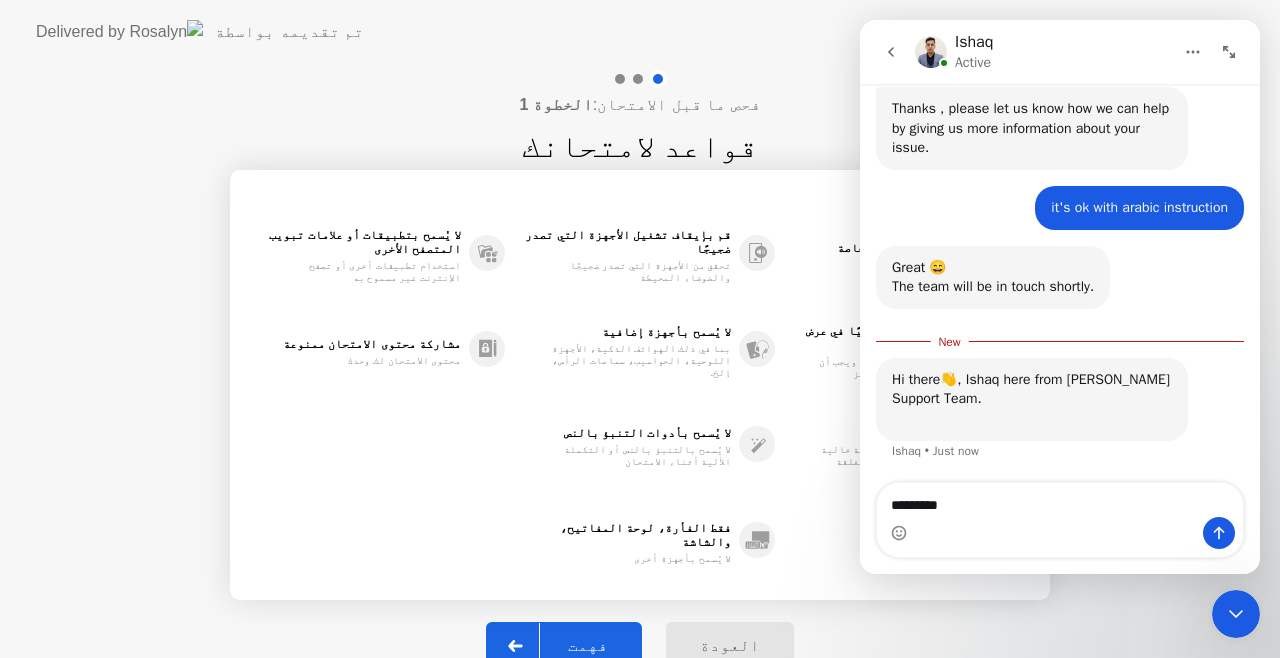 scroll, scrollTop: 2, scrollLeft: 0, axis: vertical 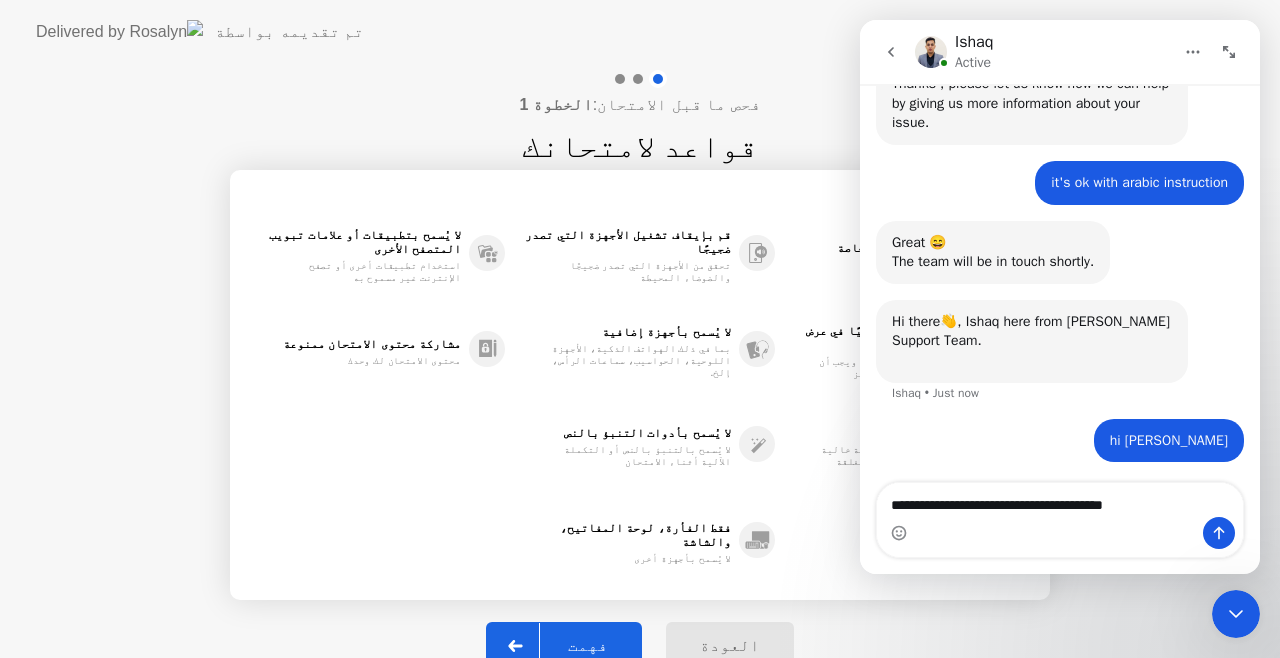 type on "**********" 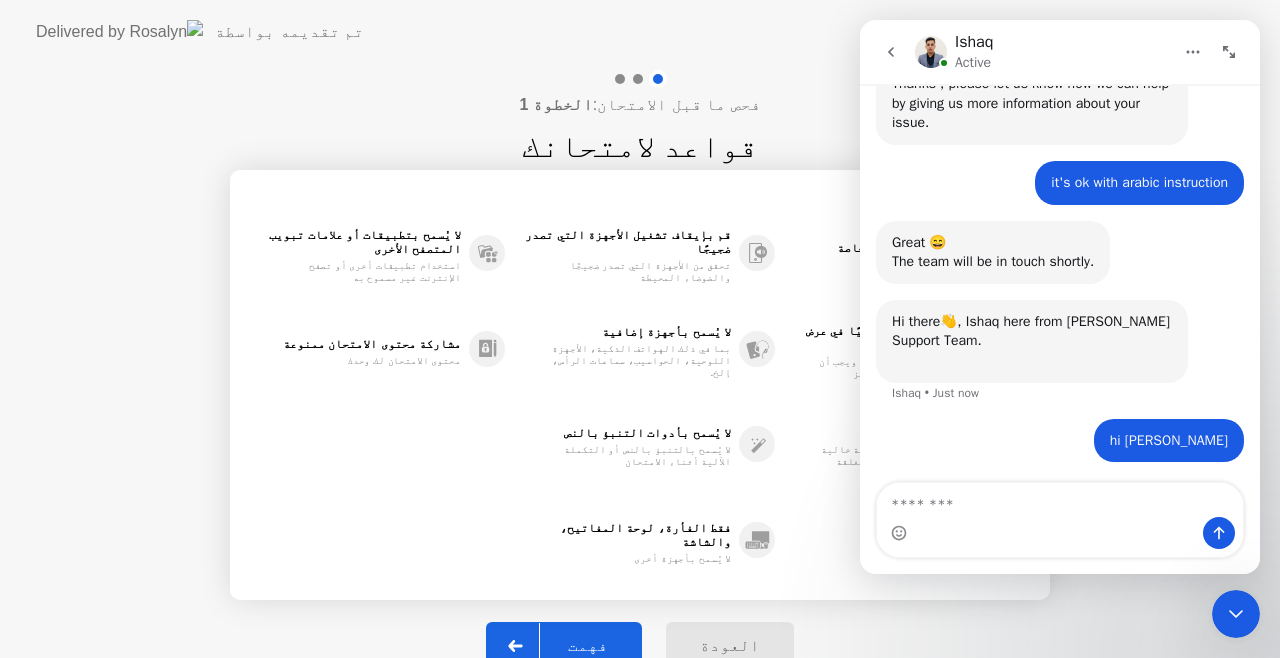 scroll, scrollTop: 696, scrollLeft: 0, axis: vertical 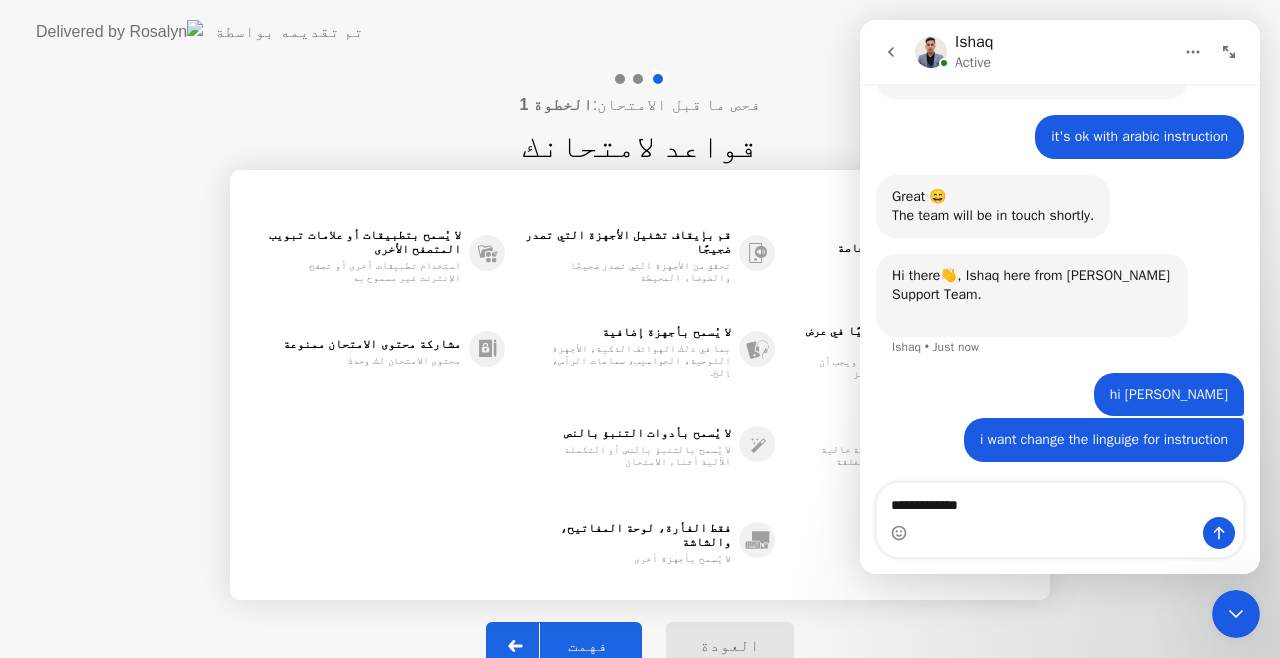 type on "**********" 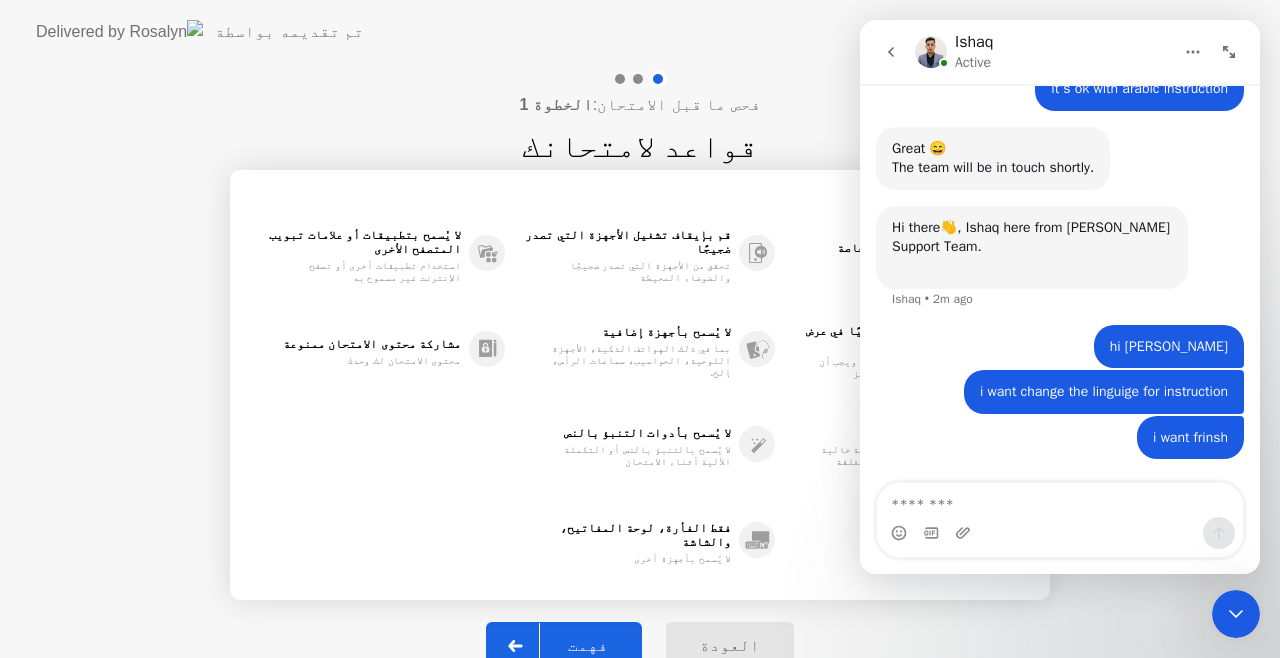 scroll, scrollTop: 742, scrollLeft: 0, axis: vertical 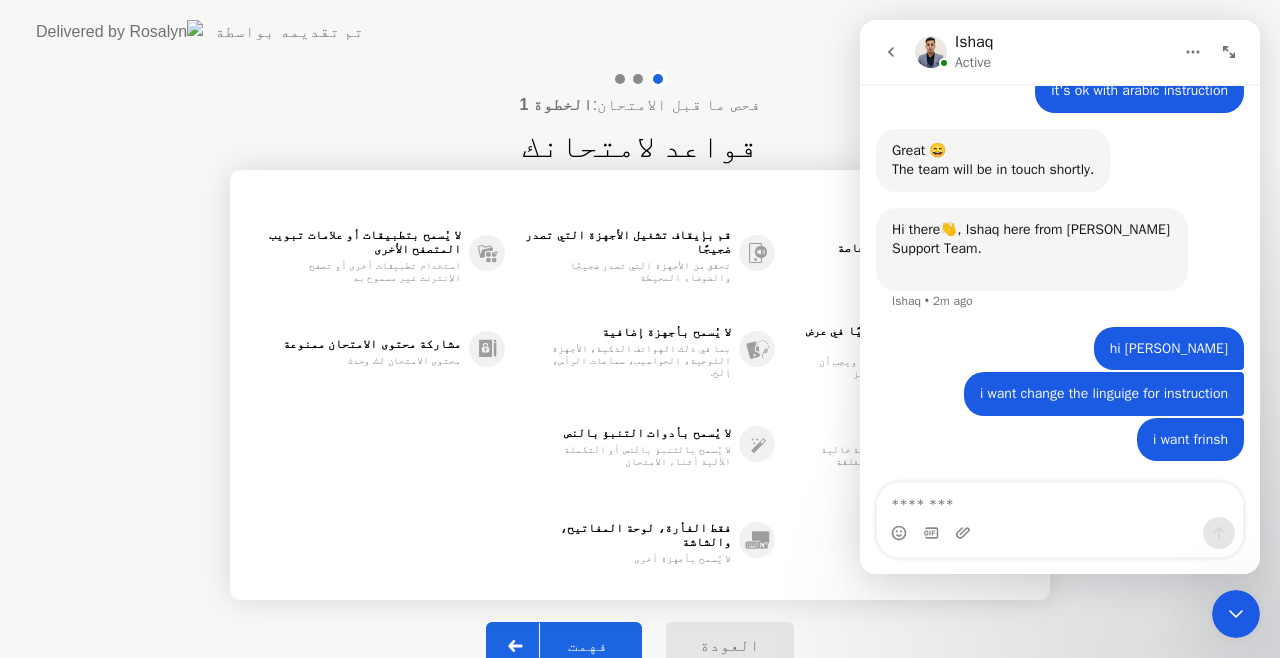 click on "فقط الفأرة، لوحة المفاتيح، والشاشة لا يُسمح بأجهزة أخرى" 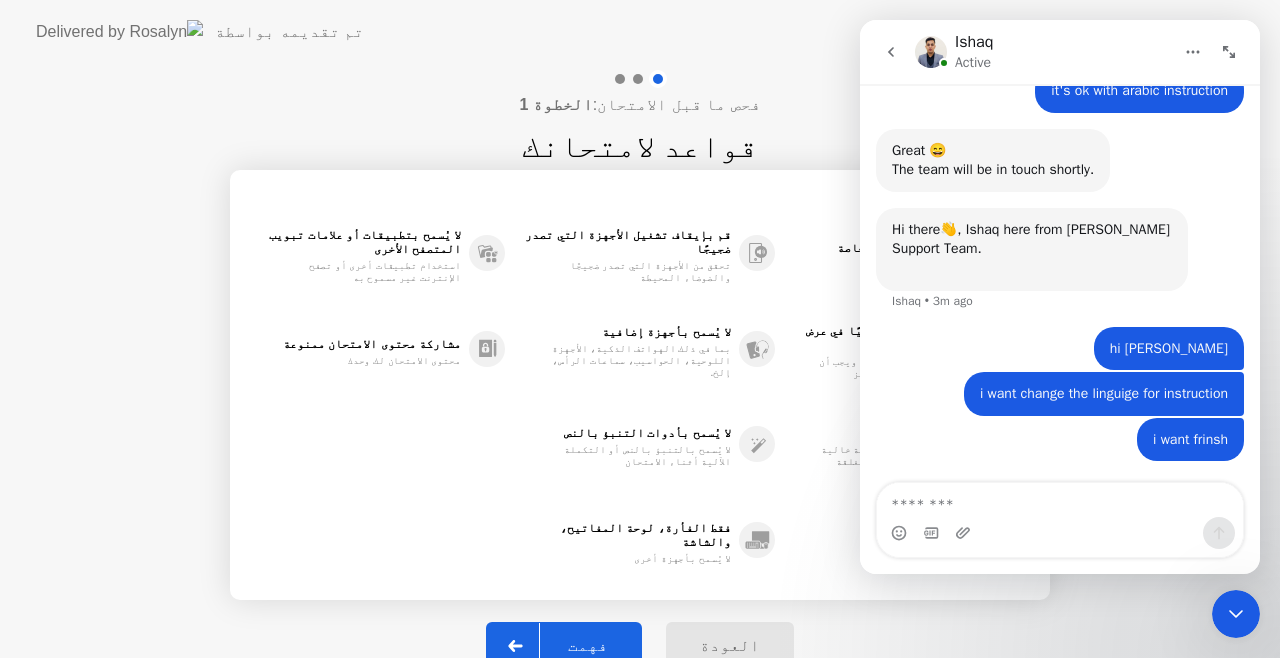 scroll, scrollTop: 818, scrollLeft: 0, axis: vertical 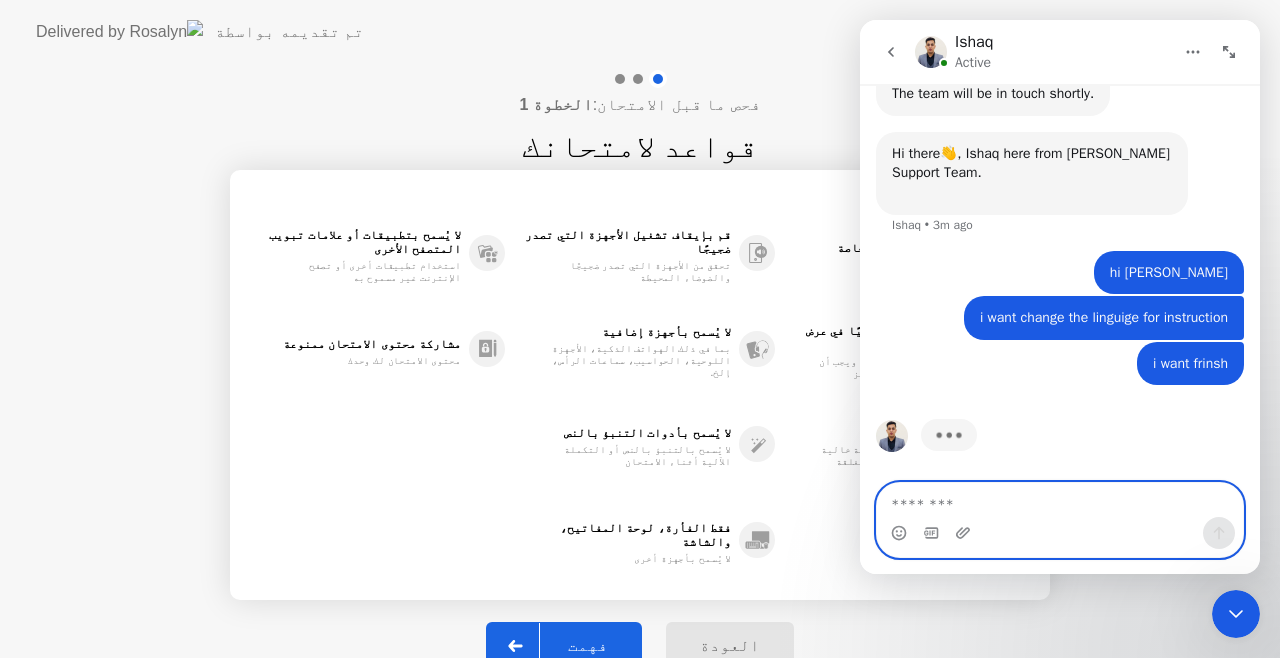 click at bounding box center (1060, 500) 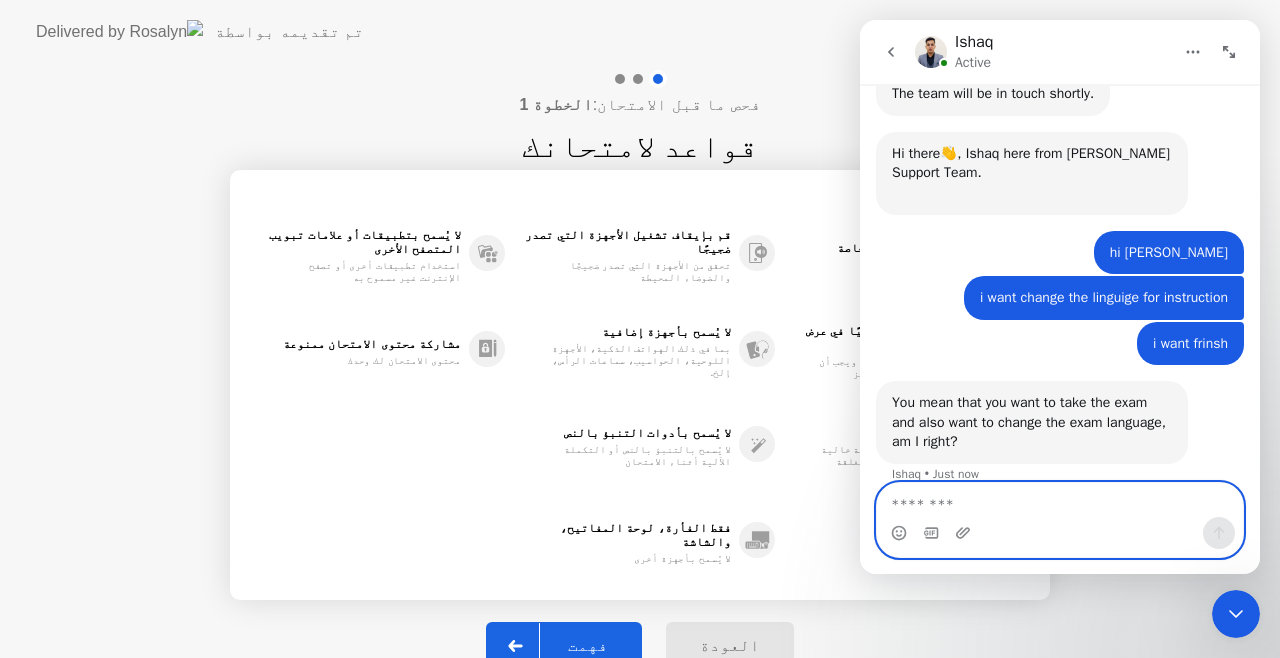 scroll, scrollTop: 840, scrollLeft: 0, axis: vertical 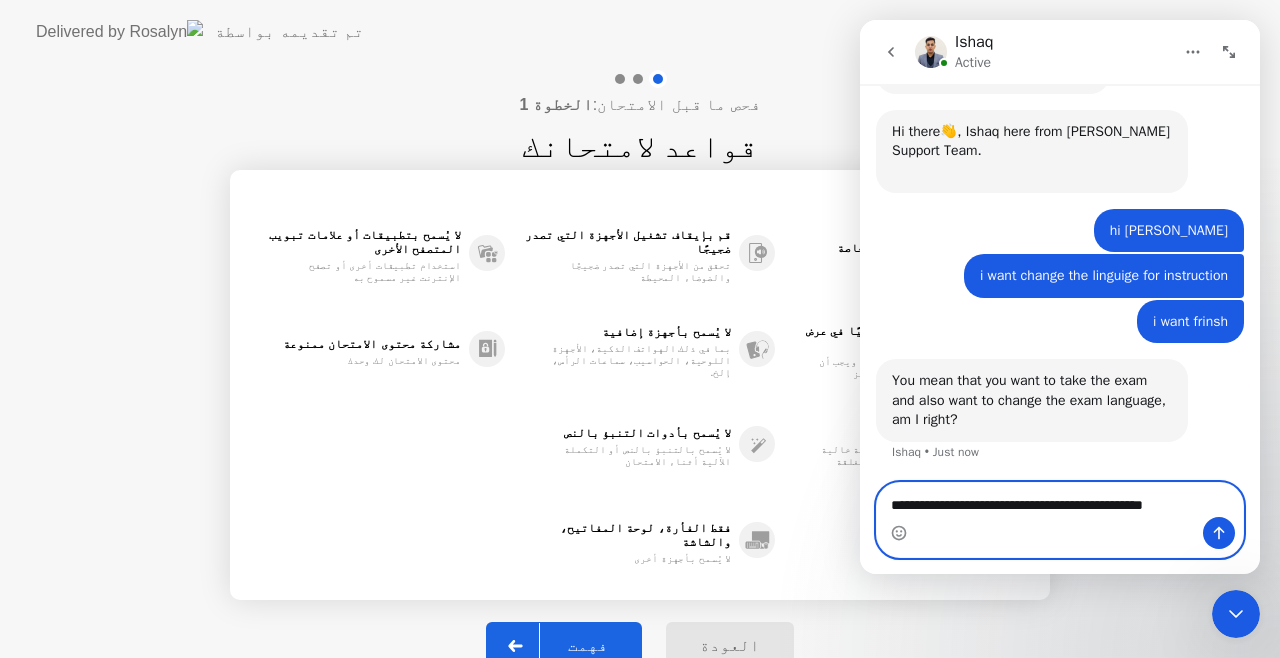 type on "**********" 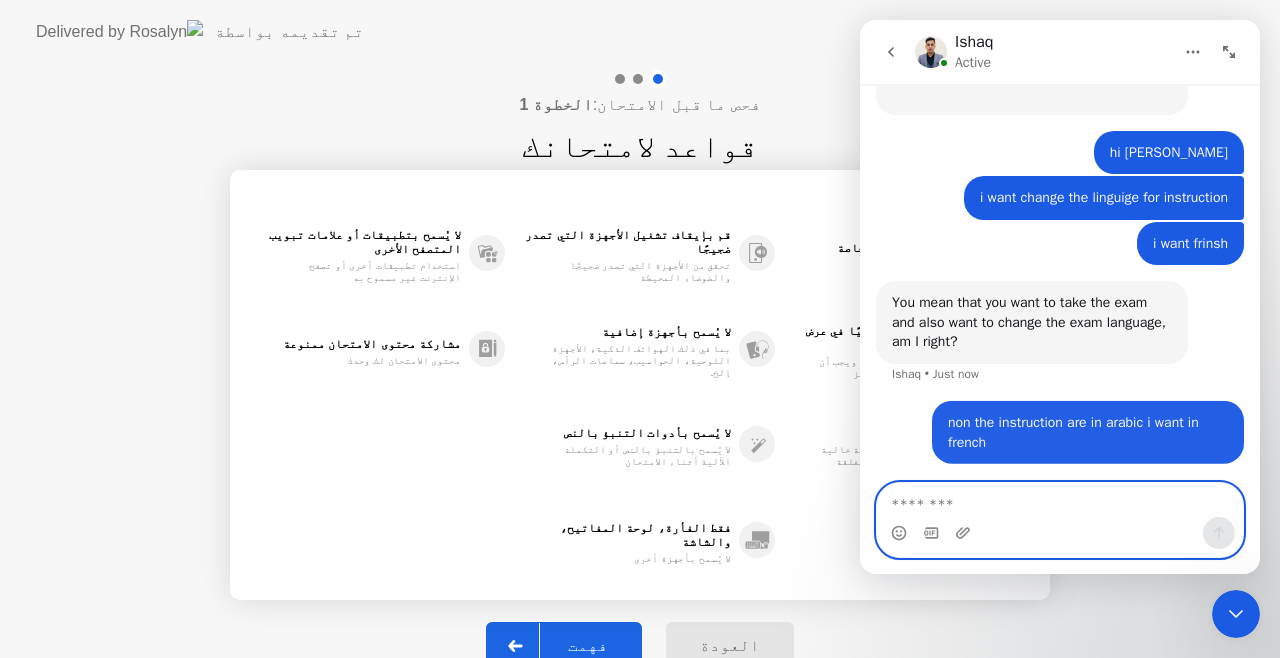 scroll, scrollTop: 920, scrollLeft: 0, axis: vertical 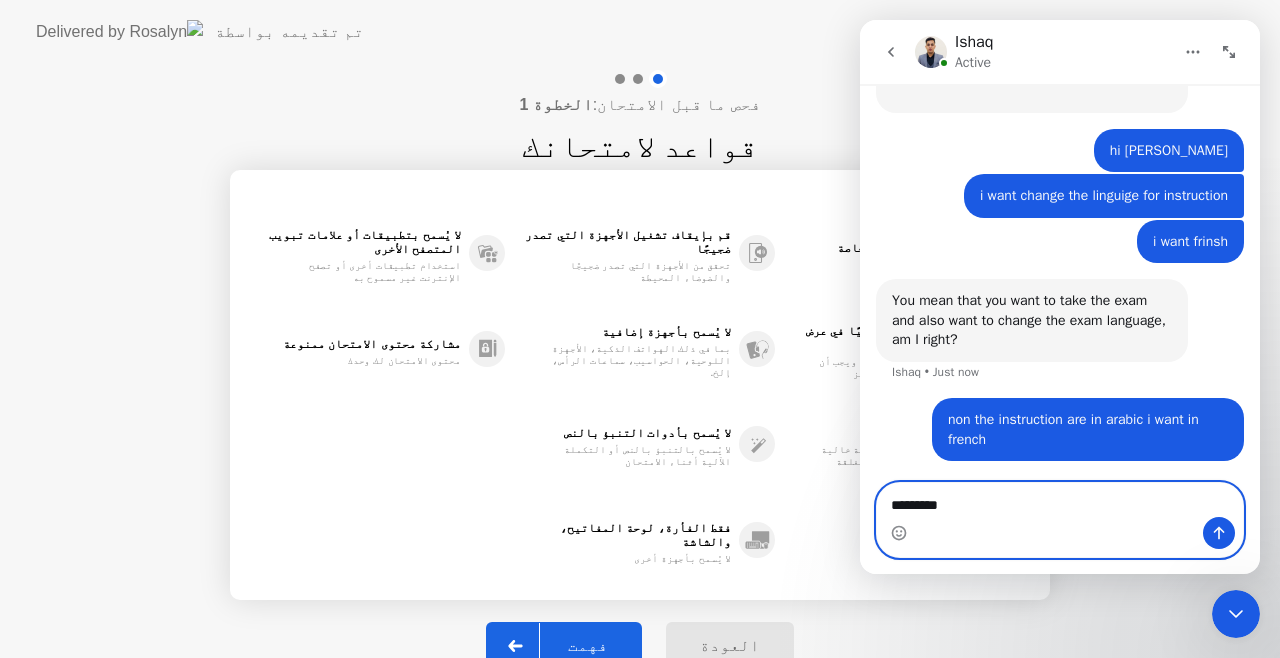 type on "*********" 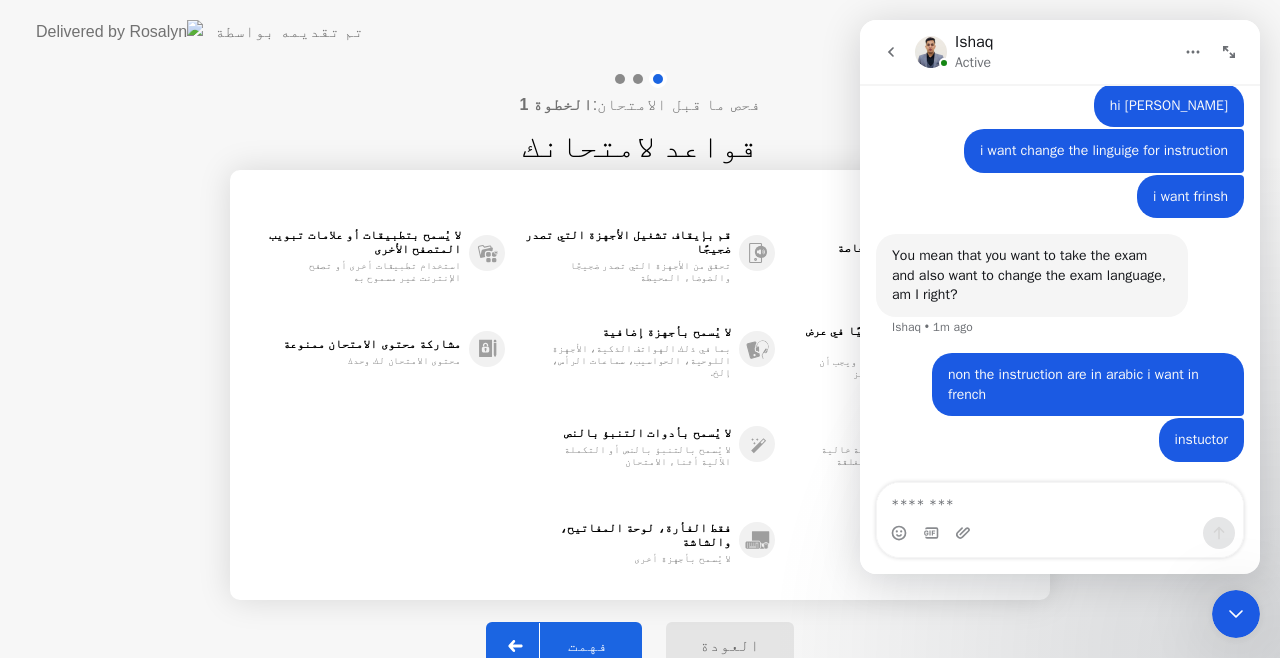 scroll, scrollTop: 1042, scrollLeft: 0, axis: vertical 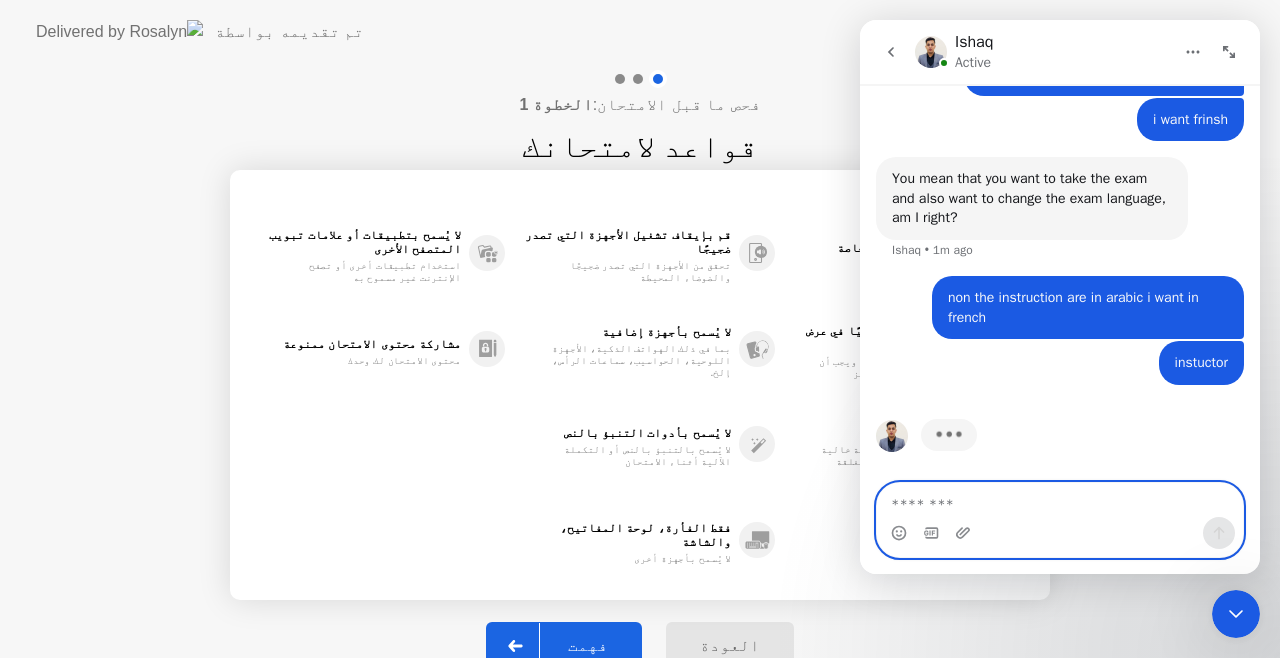 click at bounding box center (1060, 500) 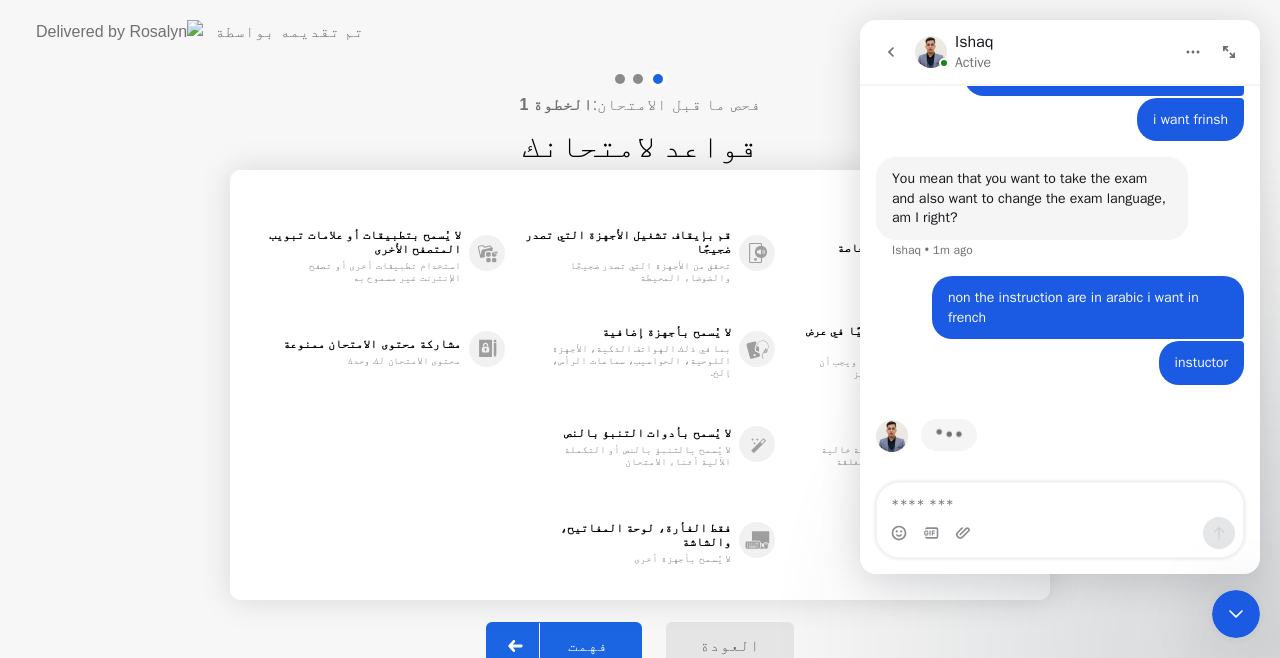 click on "فحص ما قبل الامتحان:  الخطوة 1 قواعد لامتحانك ✋ الأفعال المحظورة استخدم منطقة اختبار خاصة مكان هادئ وغير مضطرب يجب أن يكون الوجه مرئيًا في عرض الكاميرا يجب ألا يغطي شيء الكاميرا، ويجب أن يكون وجهك واضحًا في التركيز لا تتفاعل مع الآخرين يجب أن تكون مساحتك الفعلية خالية وأن تكون تطبيقات الاتصال مغلقة غير مسموح بمواد أخرى كتب، نصوص، أوراق، إلخ قم بإيقاف تشغيل الأجهزة التي تصدر ضجيجًا تحقق من الأجهزة التي تصدر ضجيجًا والضوضاء المحيطة لا يُسمح بأجهزة إضافية بما في ذلك الهواتف الذكية، الأجهزة اللوحية، الحواسيب، سماعات الرأس، إلخ. لا يُسمح بأدوات التنبؤ بالنص" 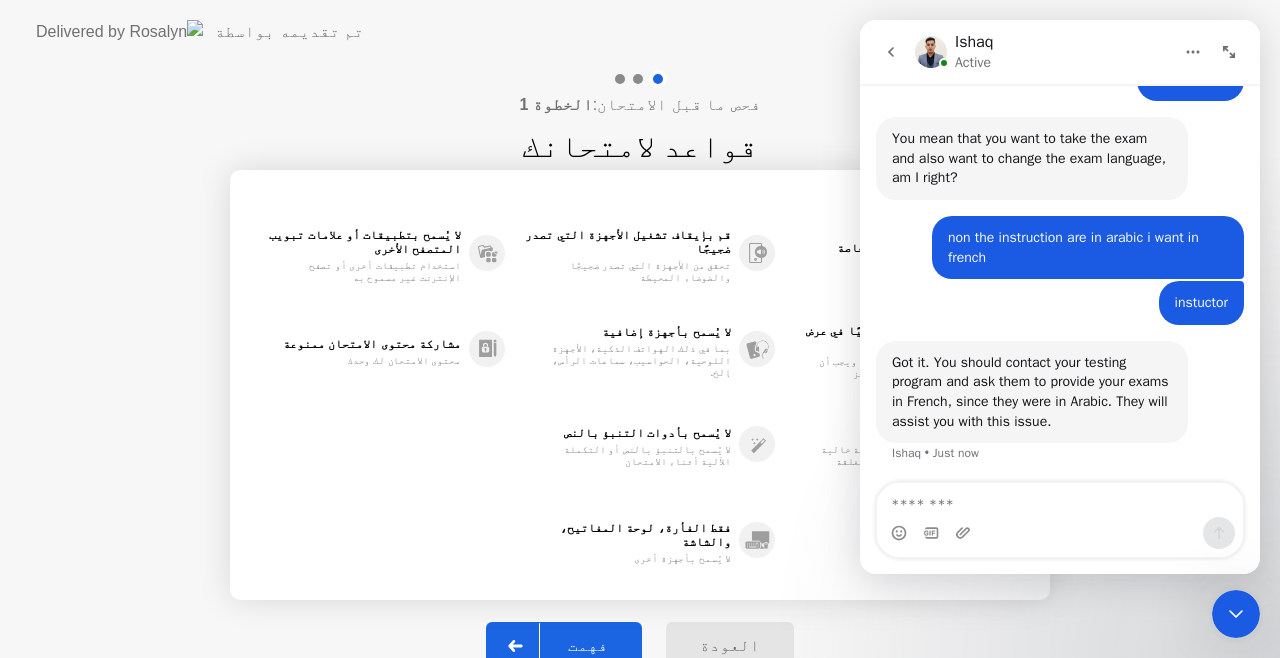scroll, scrollTop: 1084, scrollLeft: 0, axis: vertical 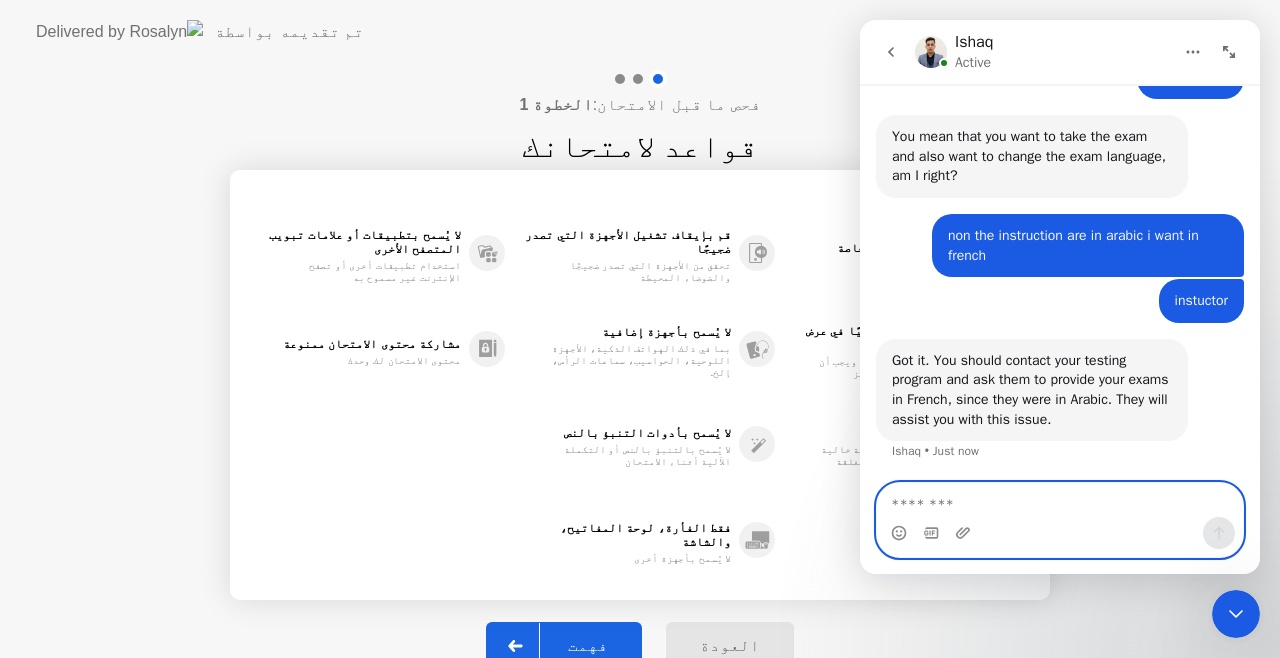 click at bounding box center (1060, 500) 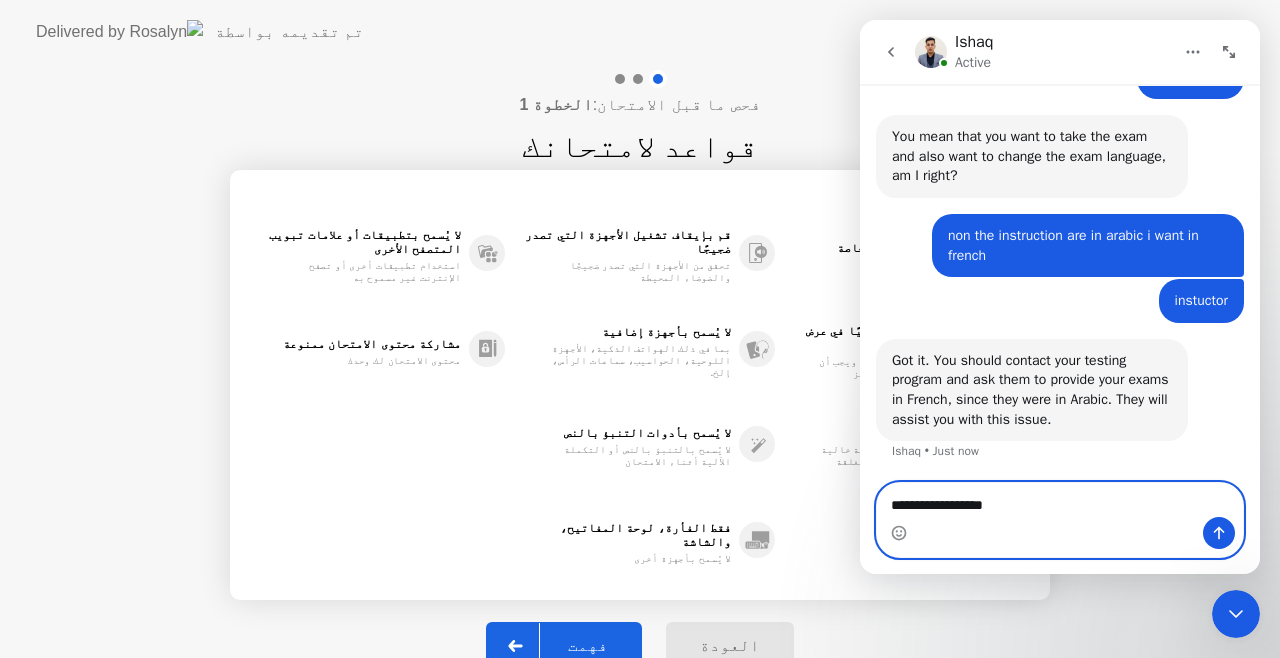 type on "**********" 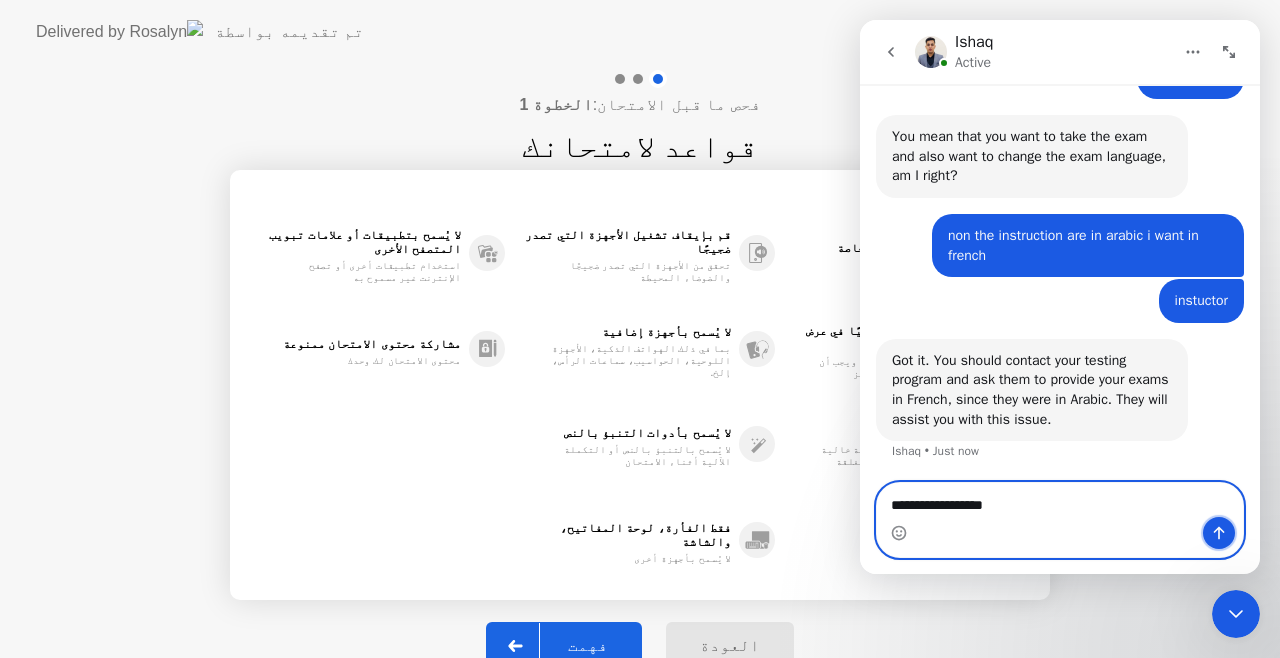 click 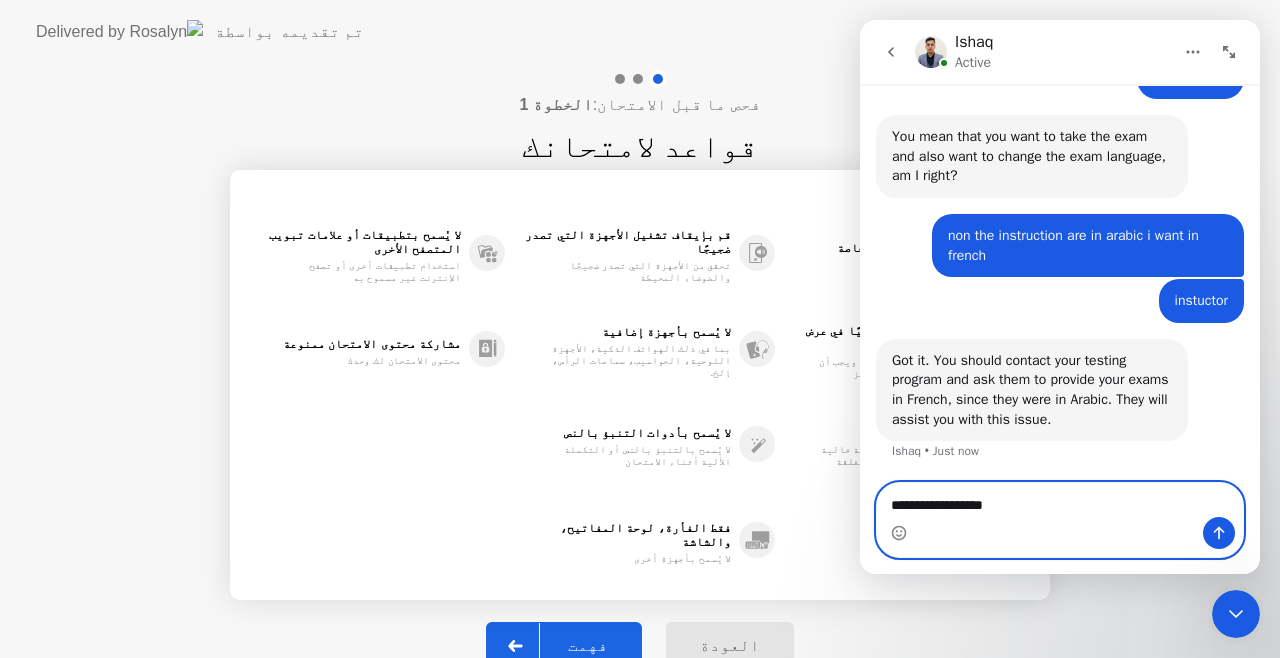 type 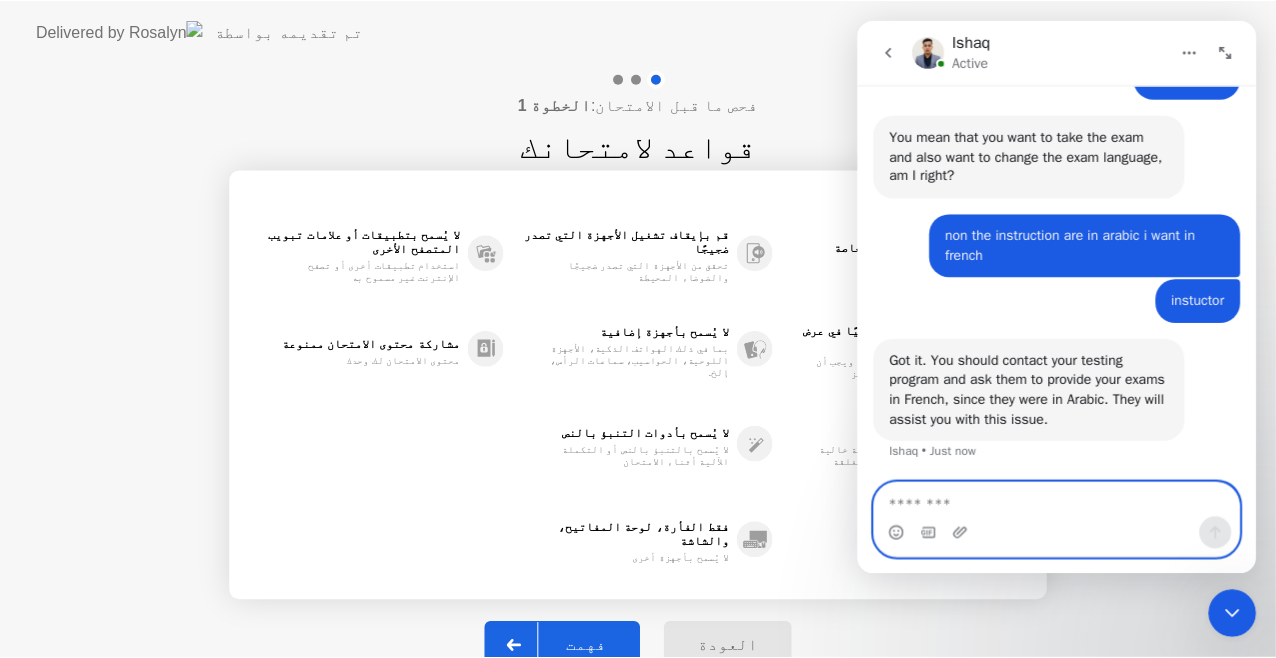 scroll, scrollTop: 1143, scrollLeft: 0, axis: vertical 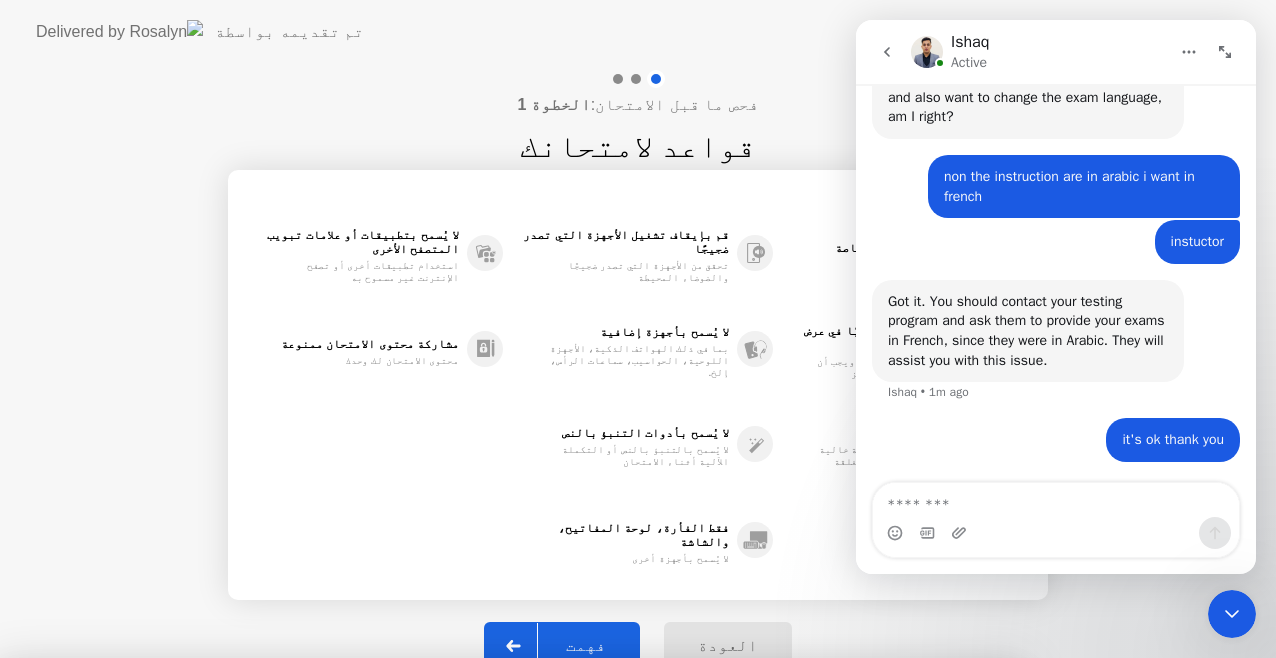 click on "نعم" at bounding box center [462, 771] 